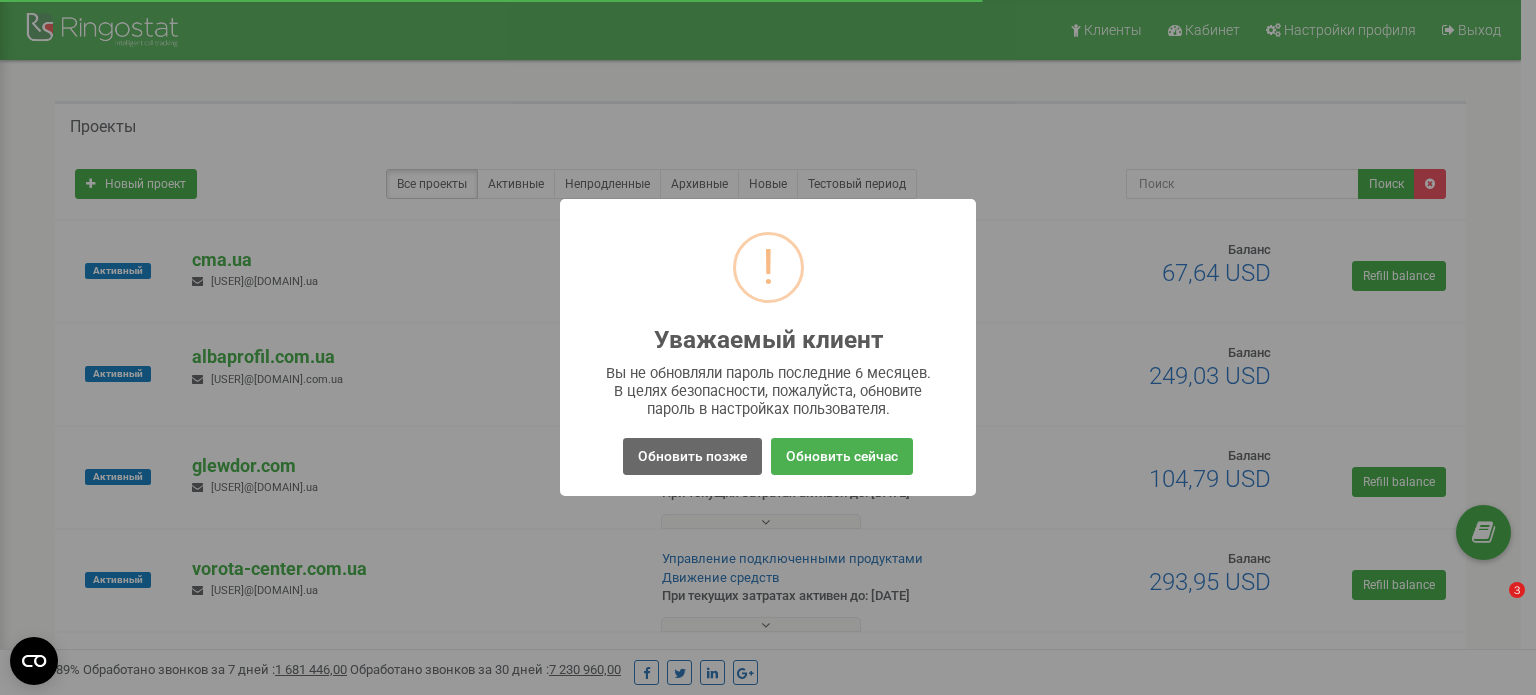 scroll, scrollTop: 0, scrollLeft: 0, axis: both 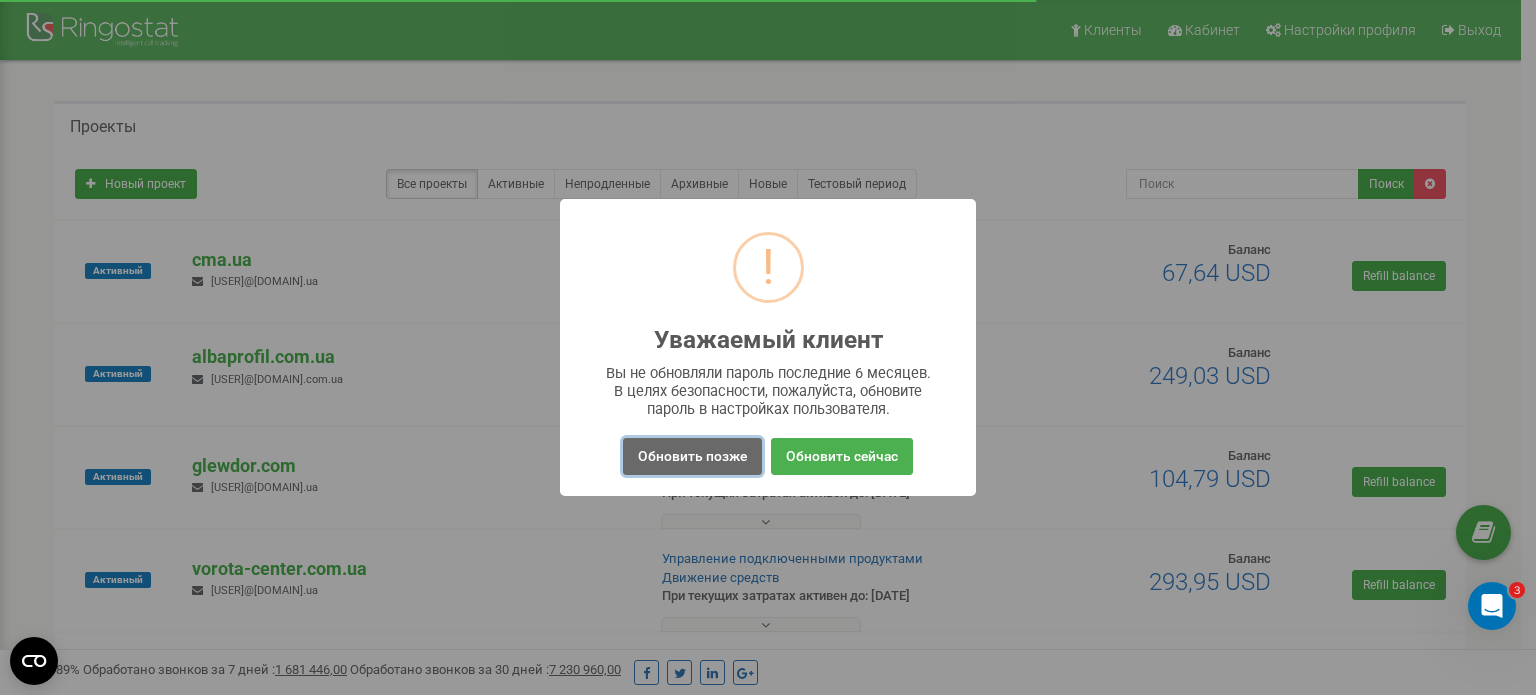 click on "Обновить позже" at bounding box center (692, 456) 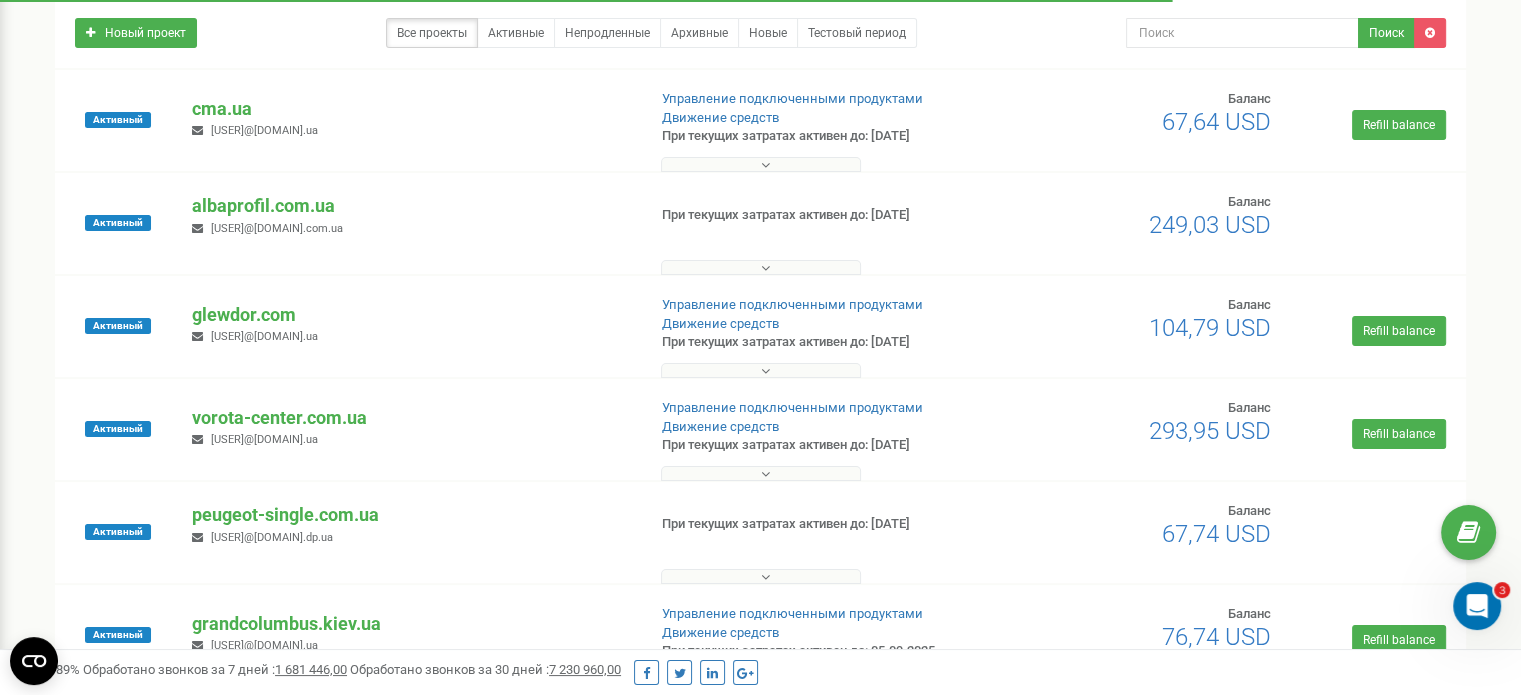 scroll, scrollTop: 300, scrollLeft: 0, axis: vertical 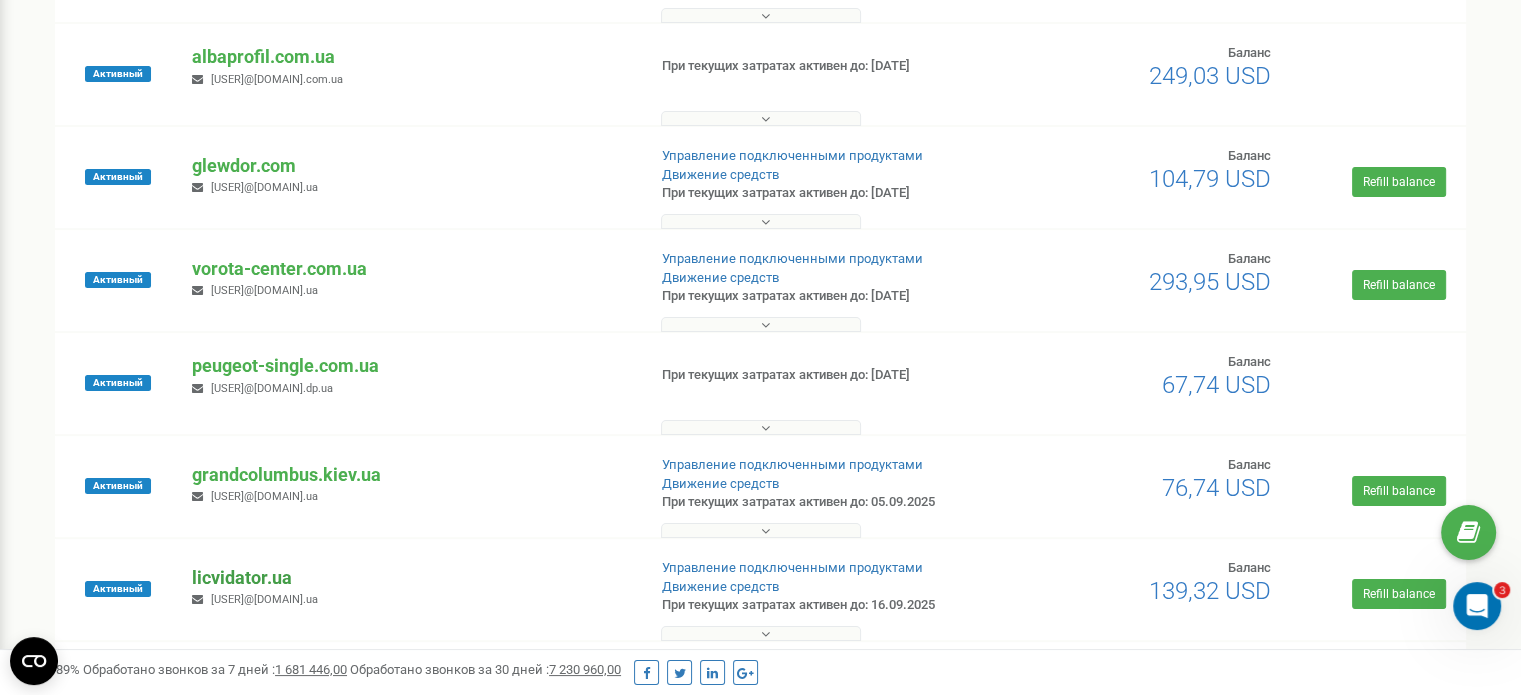 click on "licvidator.ua" at bounding box center [410, 578] 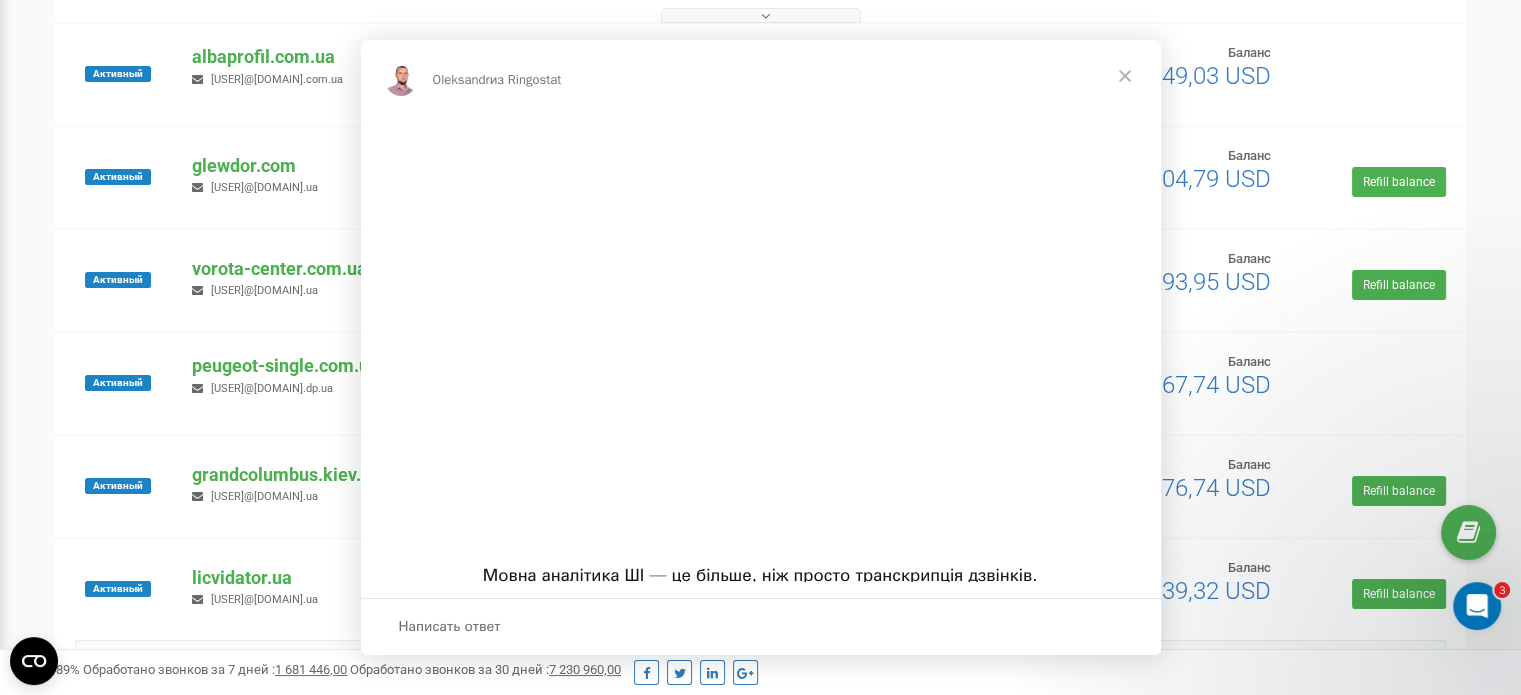 scroll, scrollTop: 0, scrollLeft: 0, axis: both 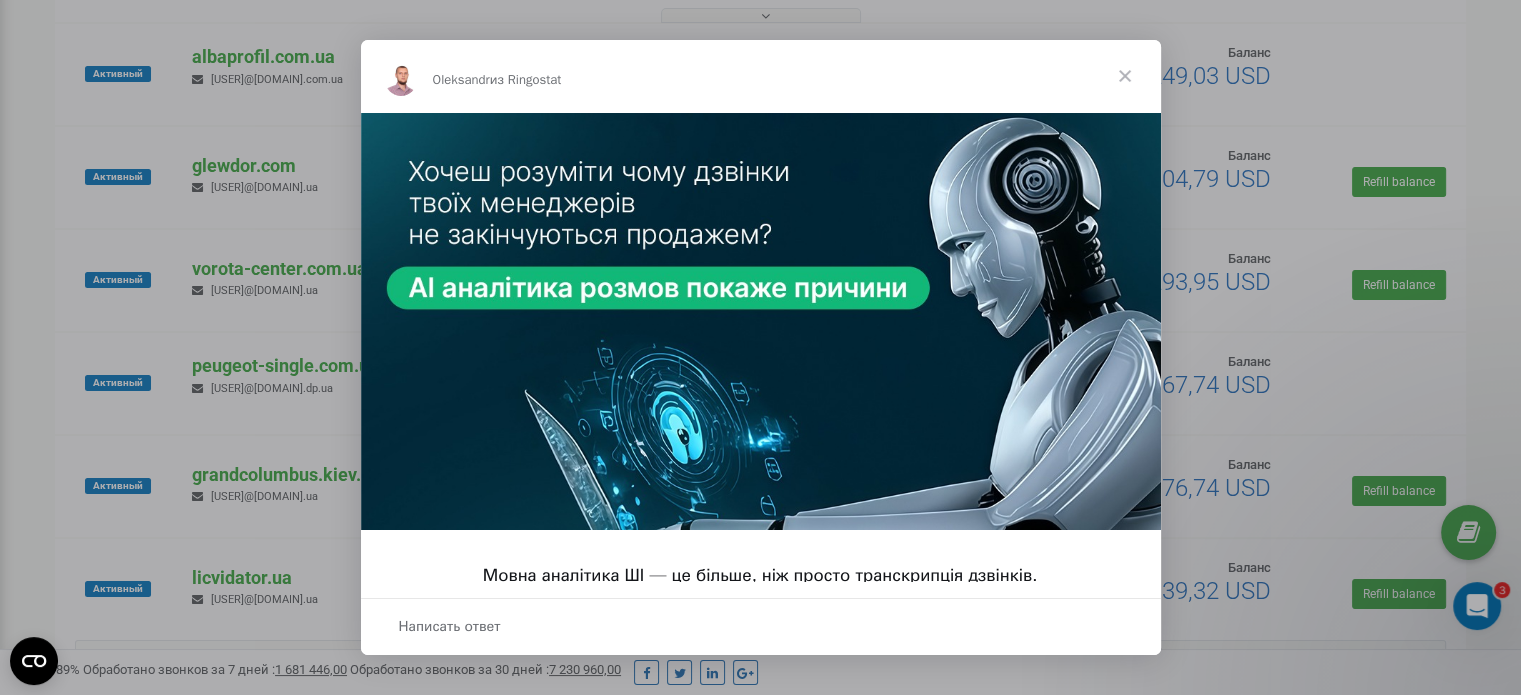 click at bounding box center (1125, 76) 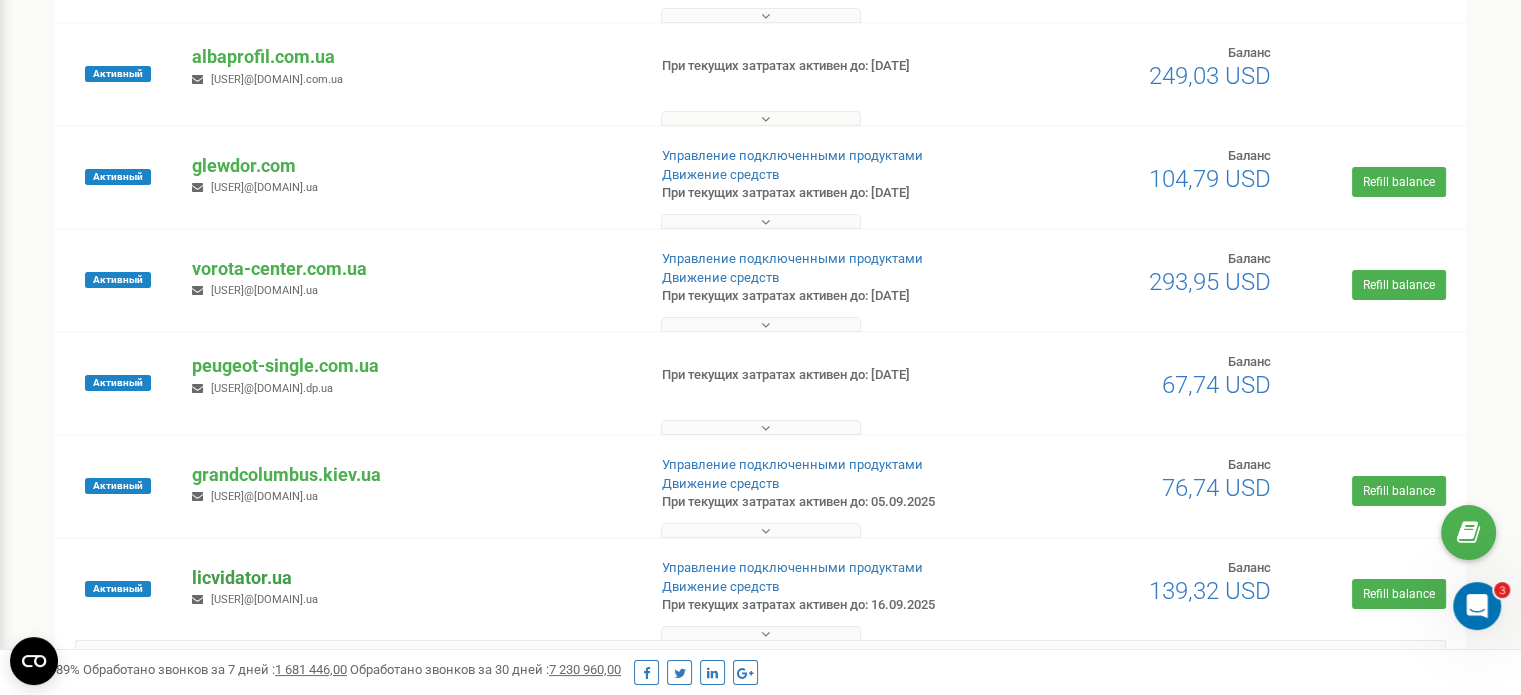 click on "licvidator.ua" at bounding box center (410, 578) 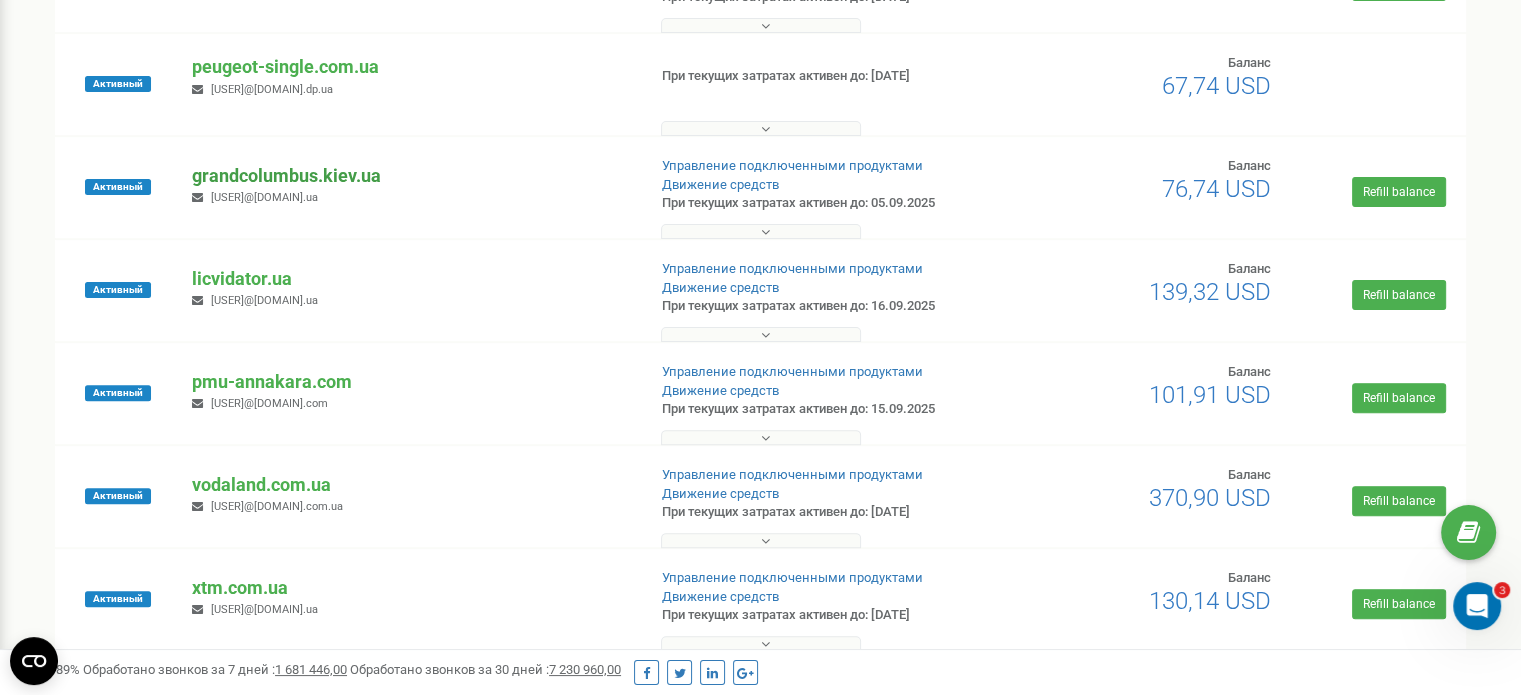 scroll, scrollTop: 600, scrollLeft: 0, axis: vertical 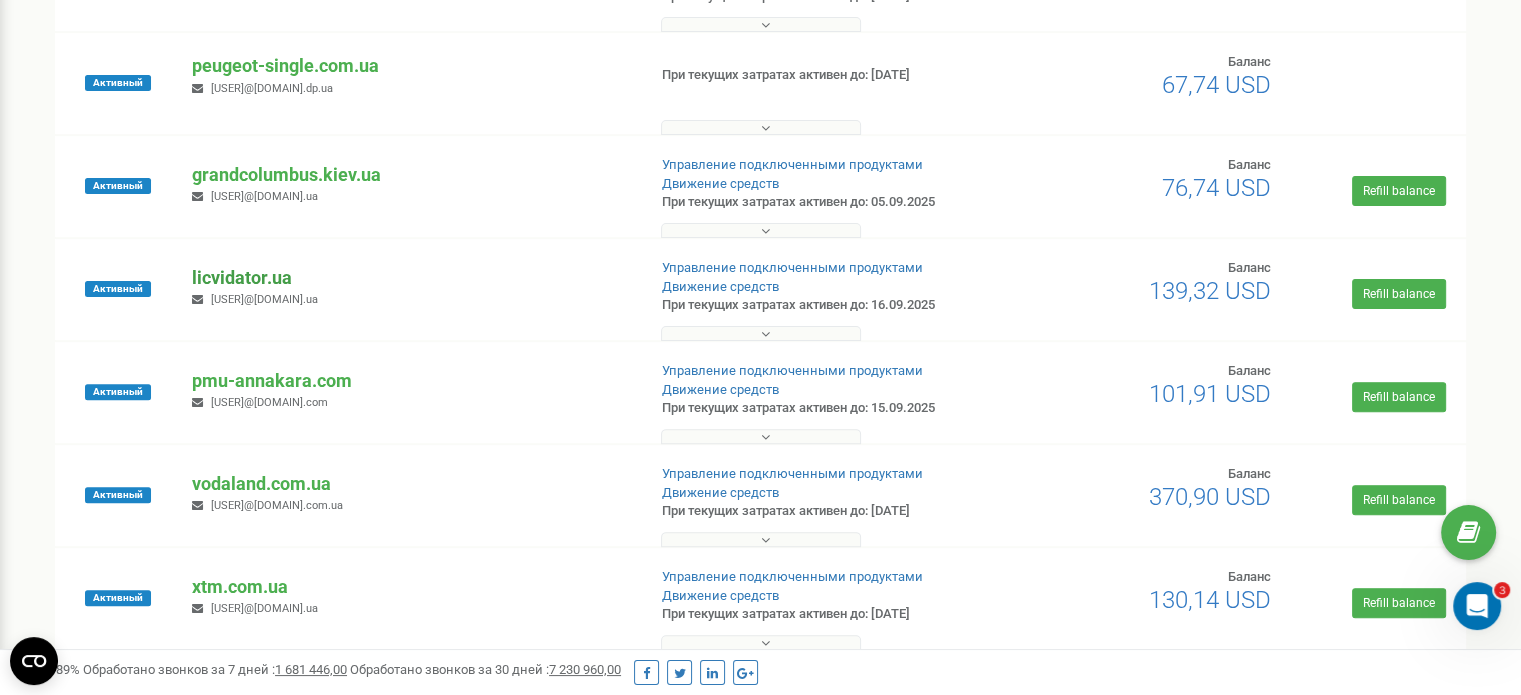 click on "licvidator.ua" at bounding box center (410, 278) 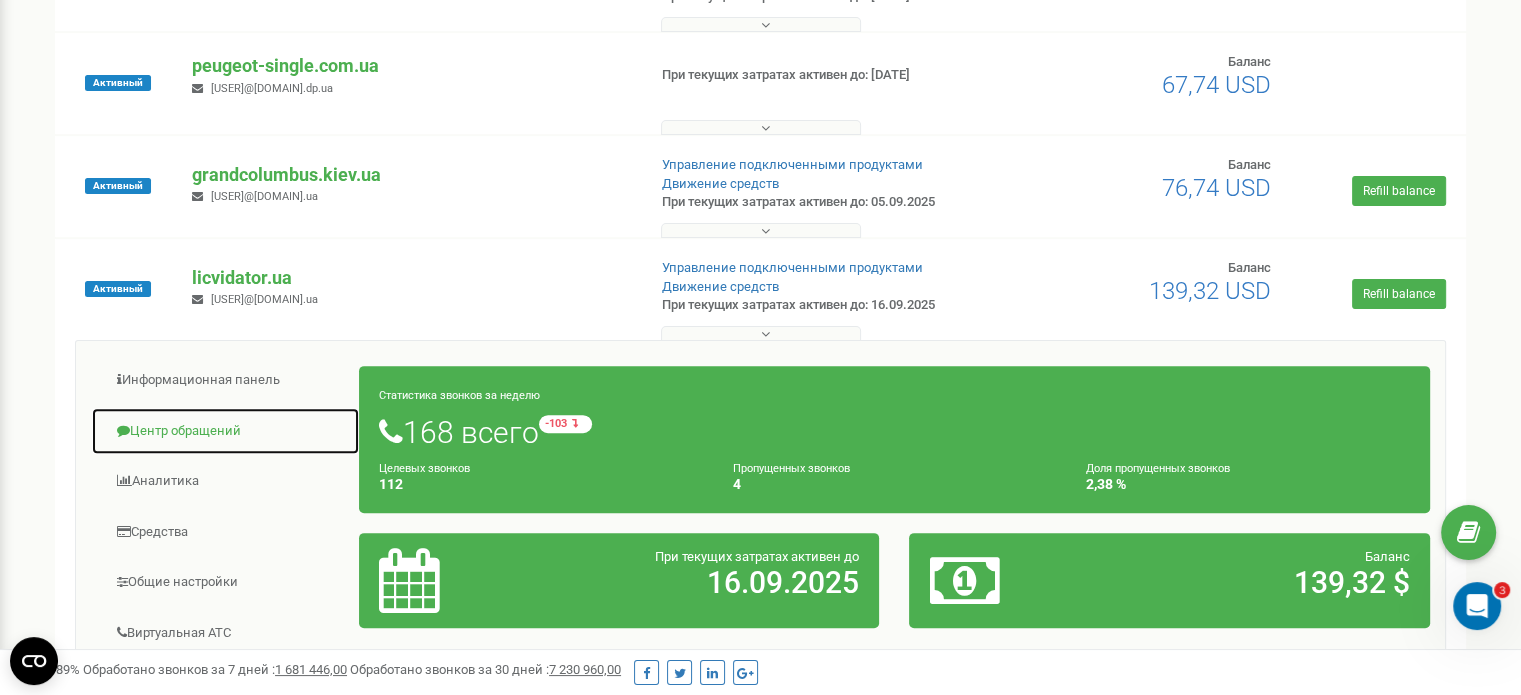 click on "Центр обращений" at bounding box center (225, 431) 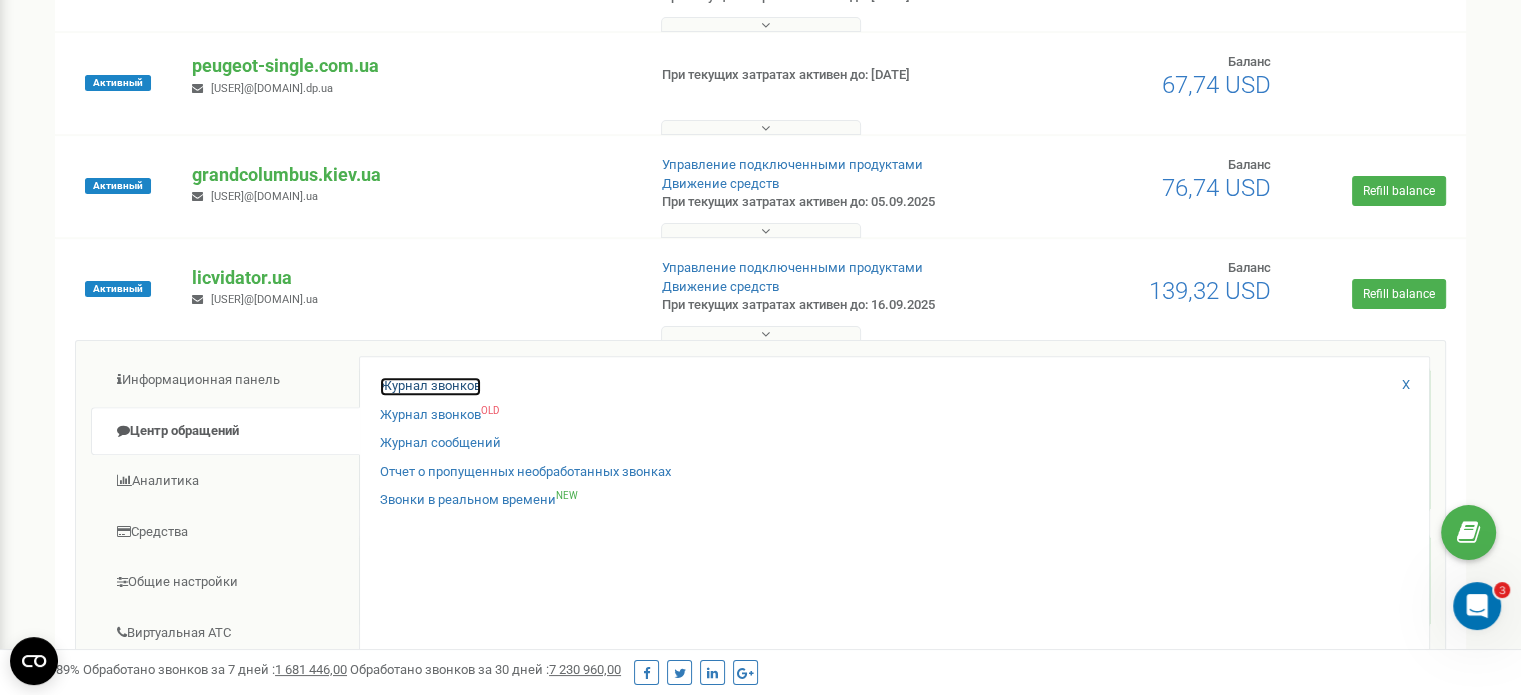 click on "Журнал звонков" at bounding box center [430, 386] 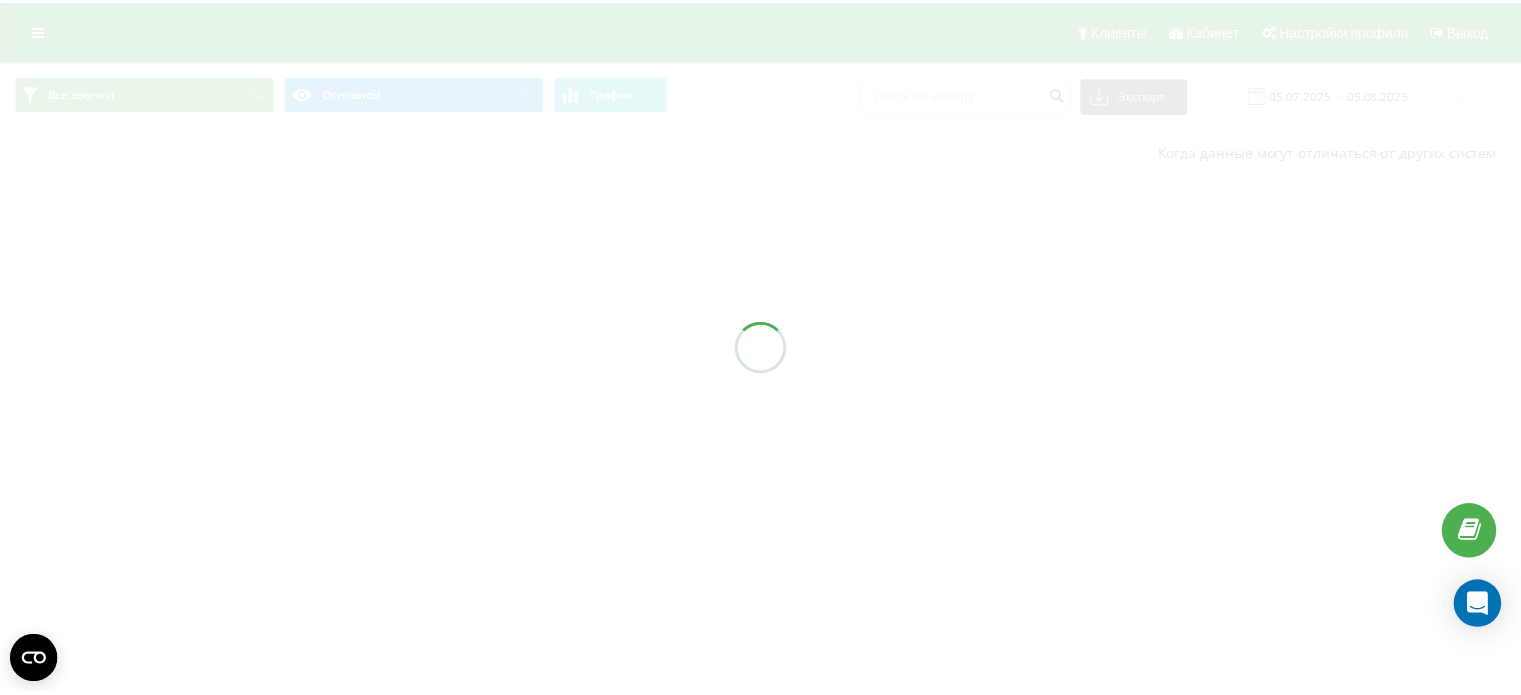 scroll, scrollTop: 0, scrollLeft: 0, axis: both 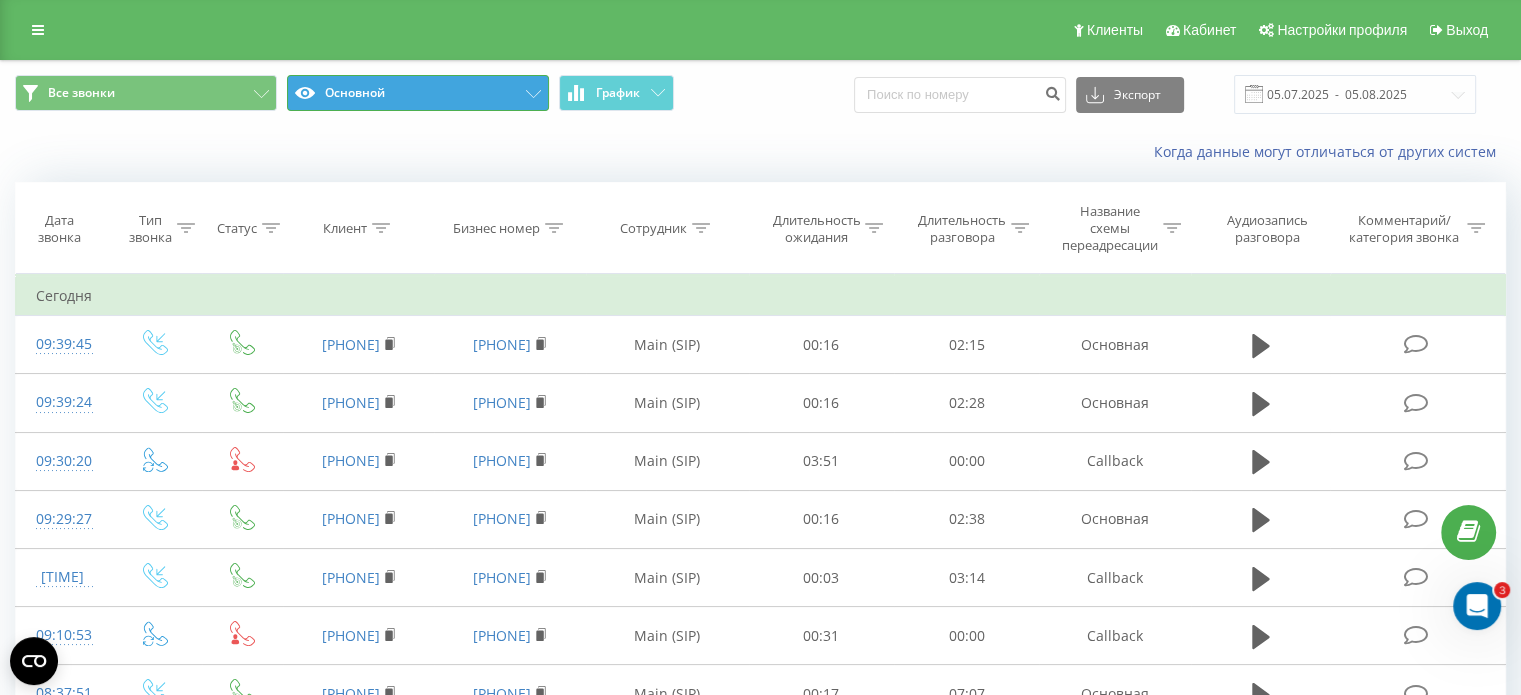 click on "Основной" at bounding box center (418, 93) 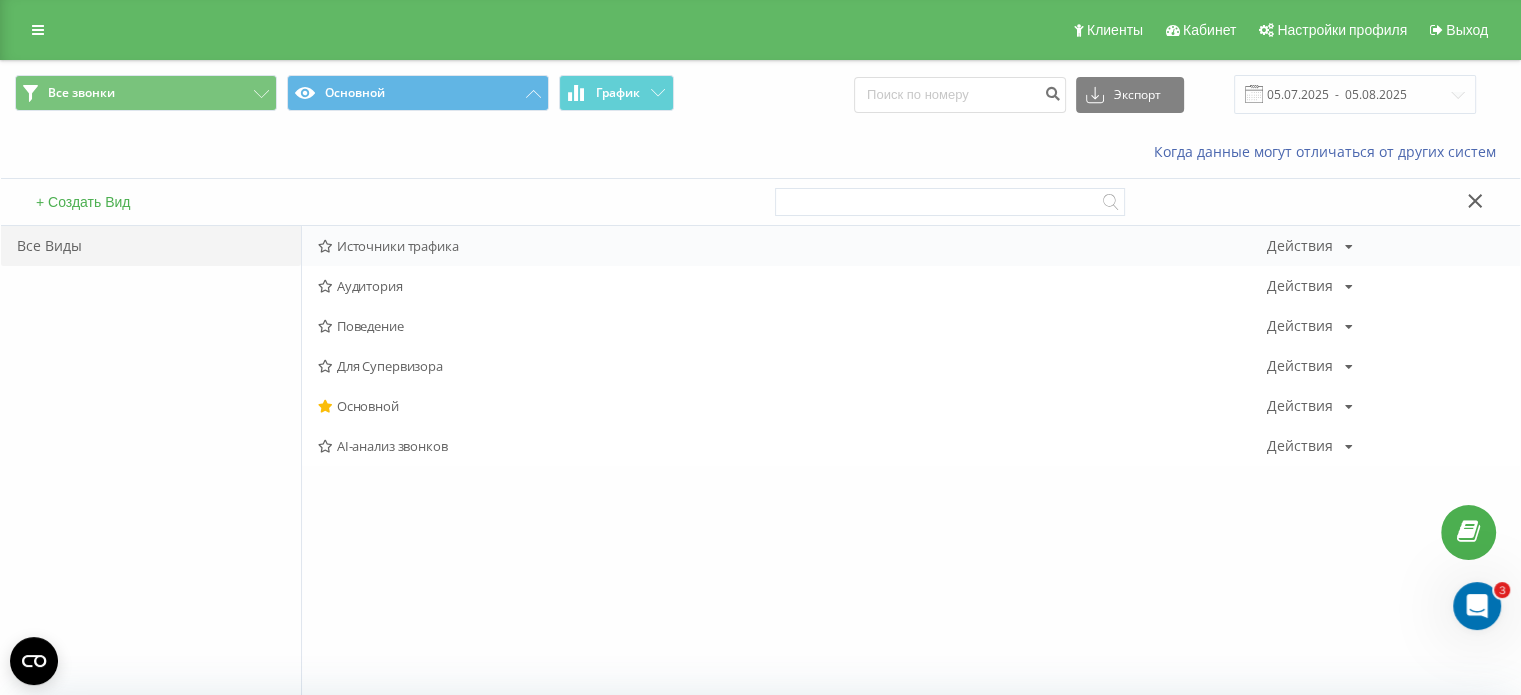 click on "Источники трафика" at bounding box center [792, 246] 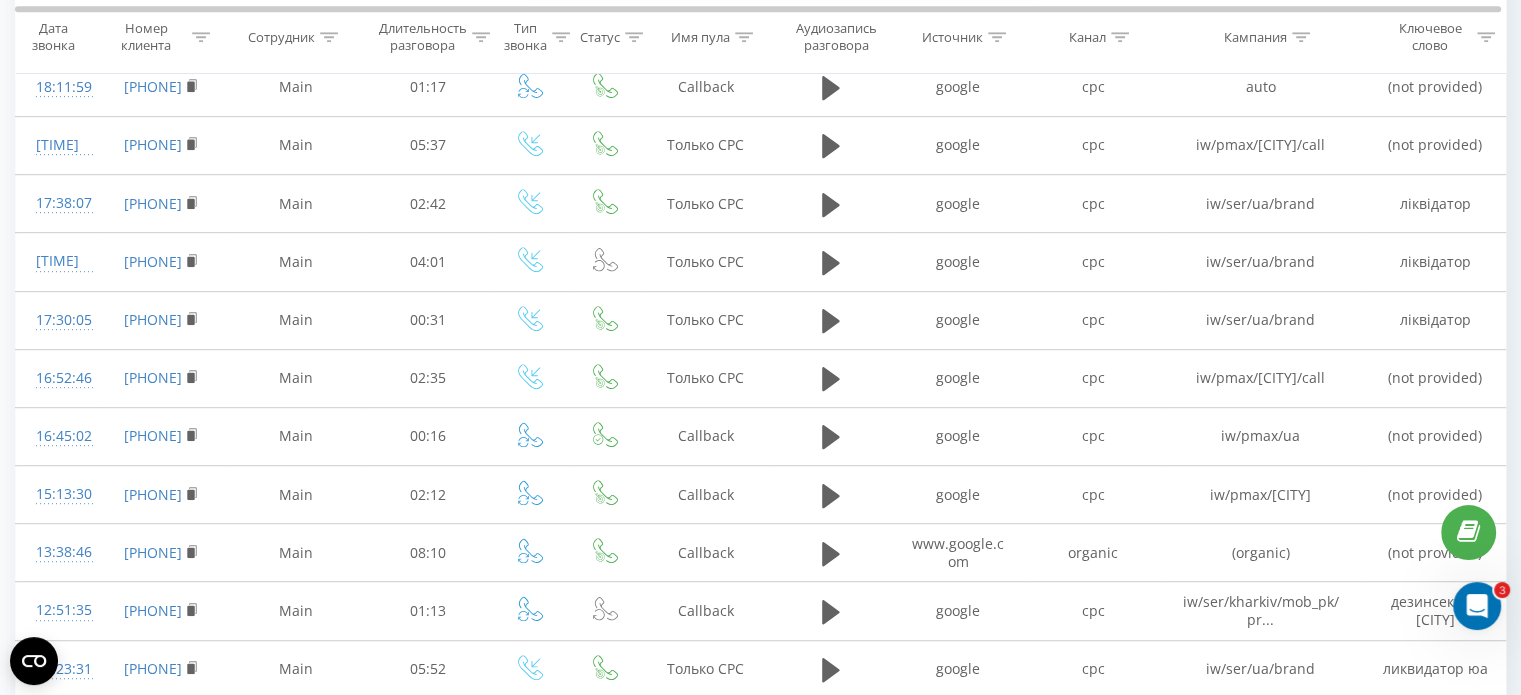 scroll, scrollTop: 1100, scrollLeft: 0, axis: vertical 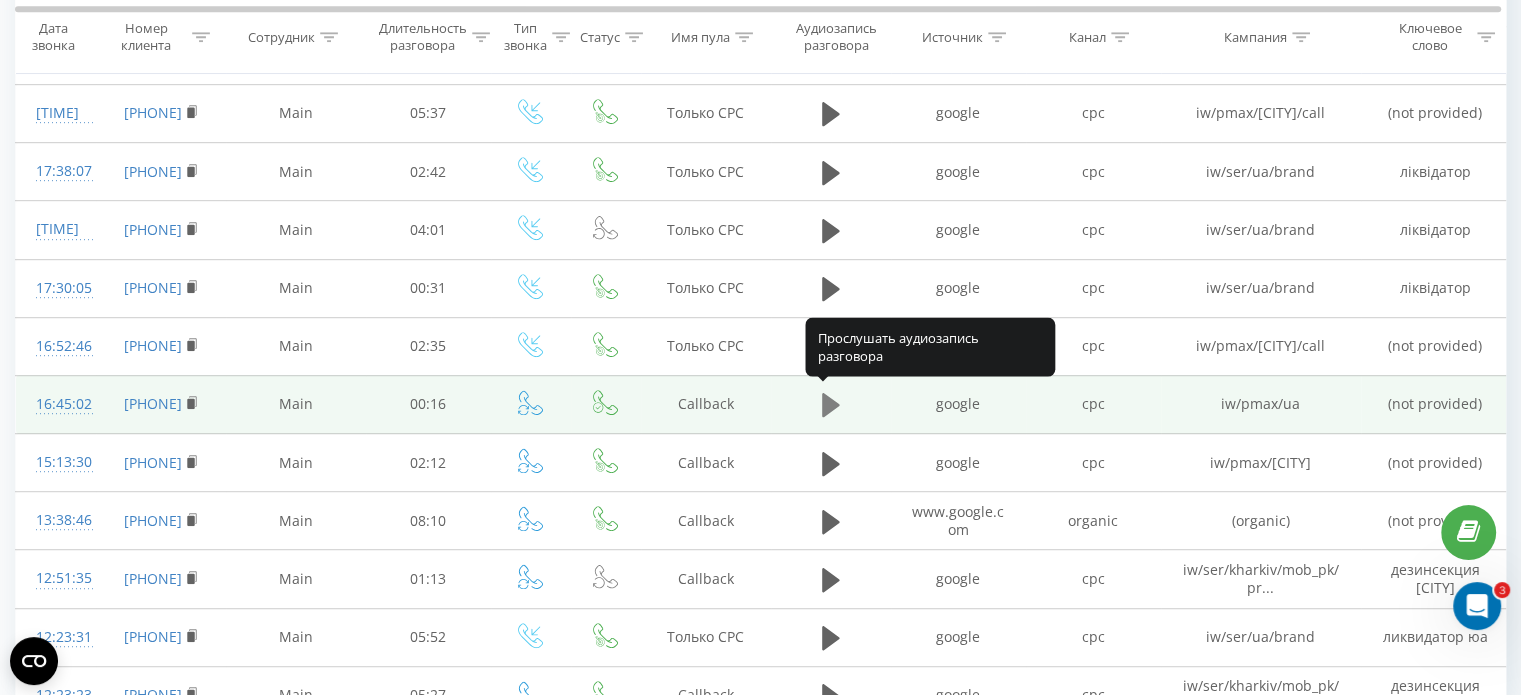 click 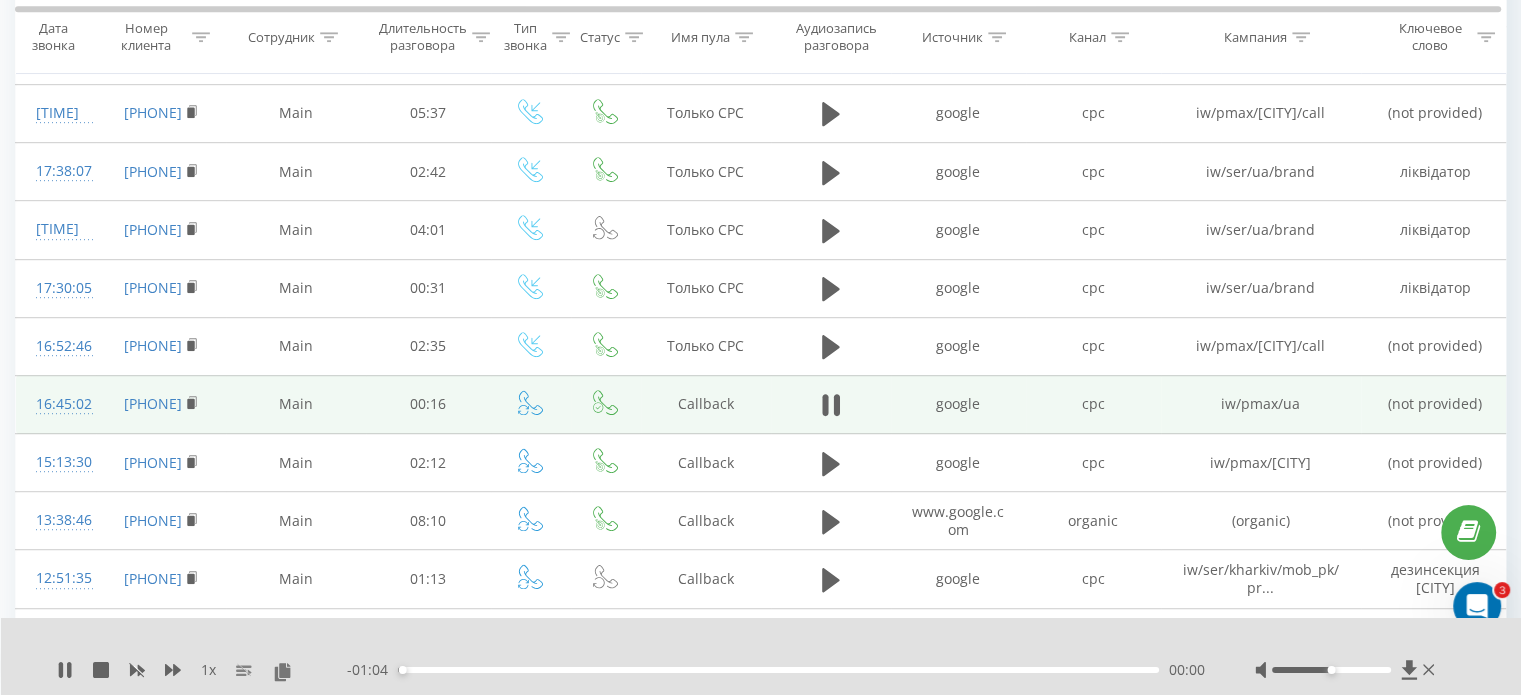 click on "00:00" at bounding box center (778, 670) 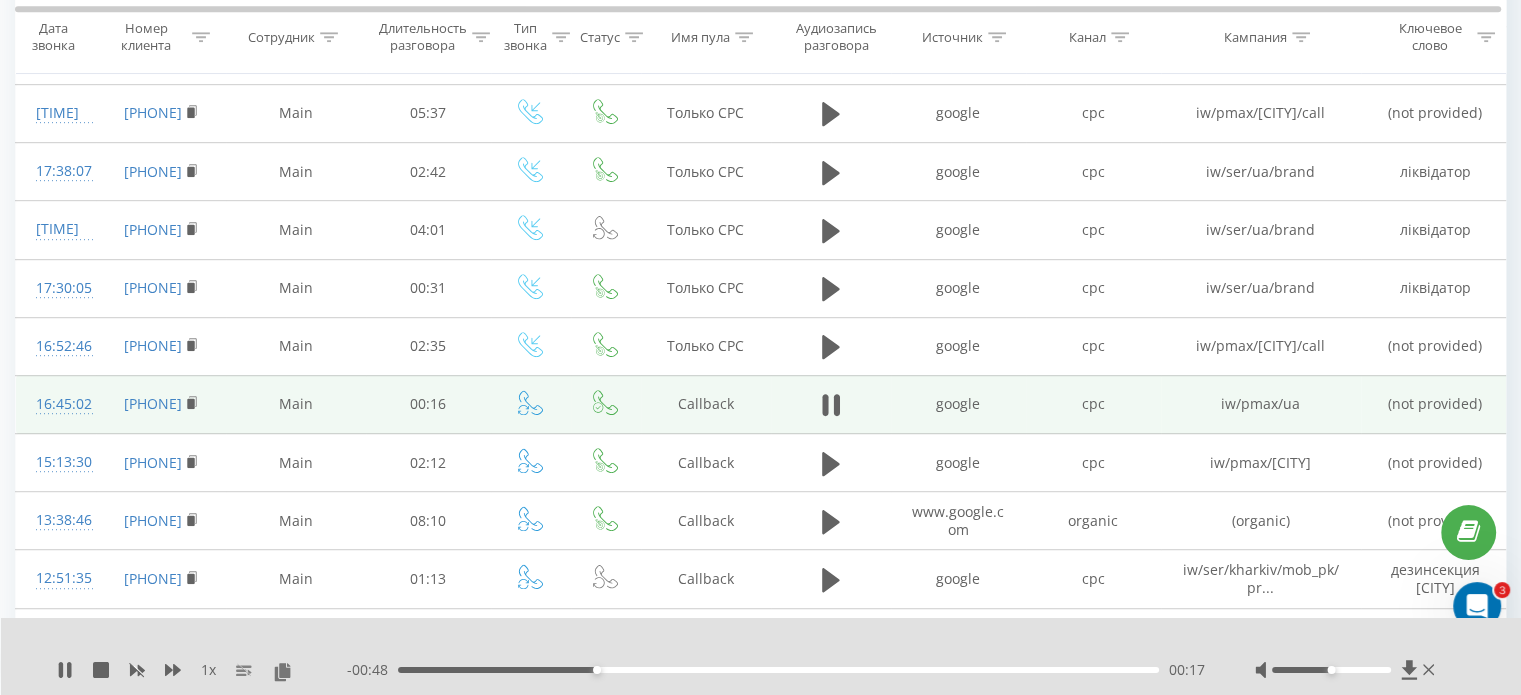 click at bounding box center (1331, 670) 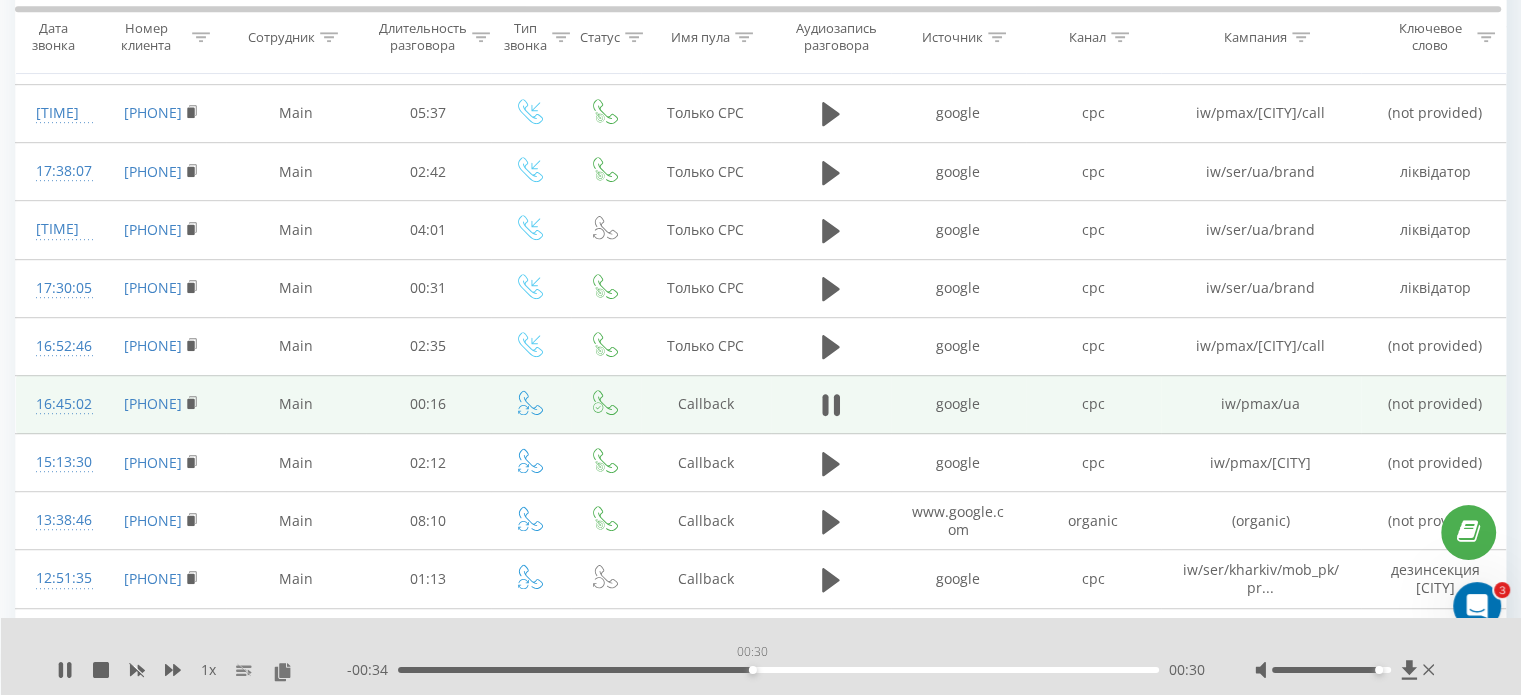 click on "00:30" at bounding box center [778, 670] 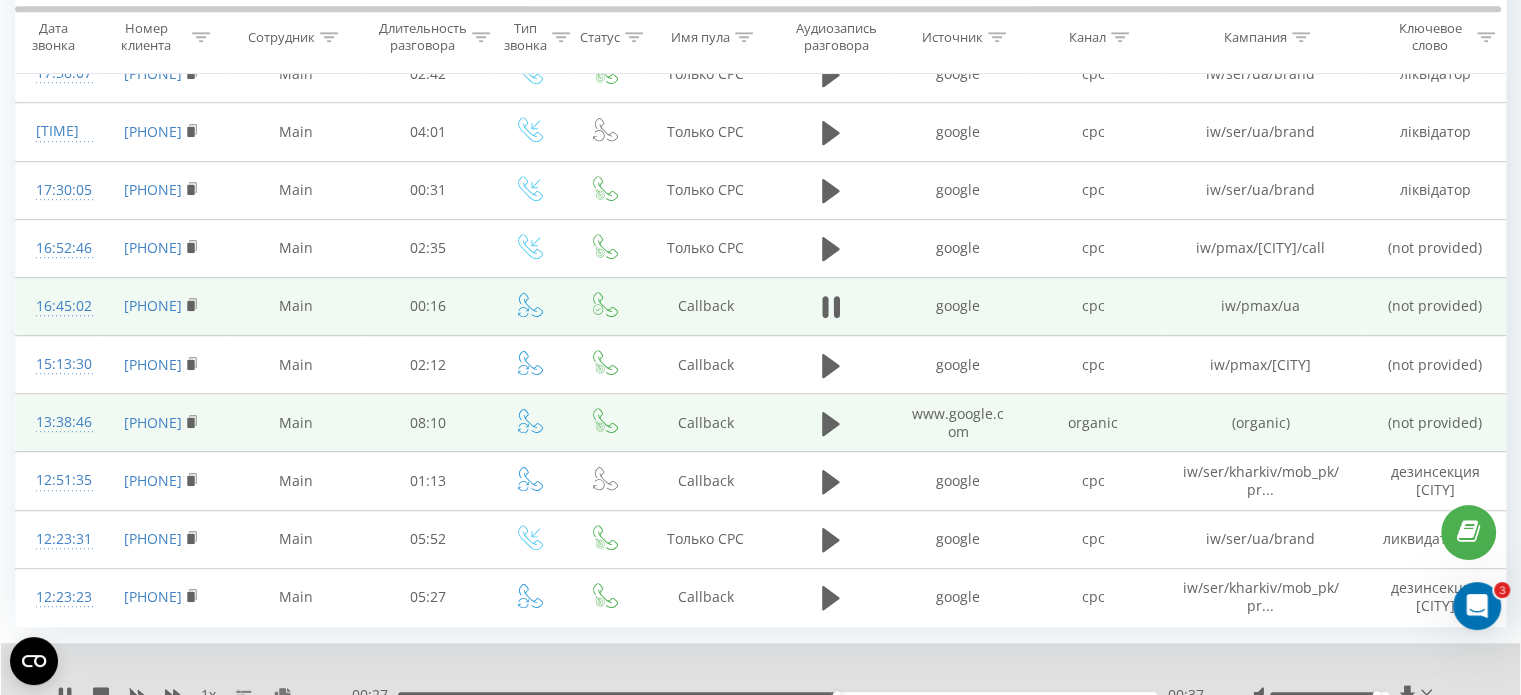 scroll, scrollTop: 1275, scrollLeft: 0, axis: vertical 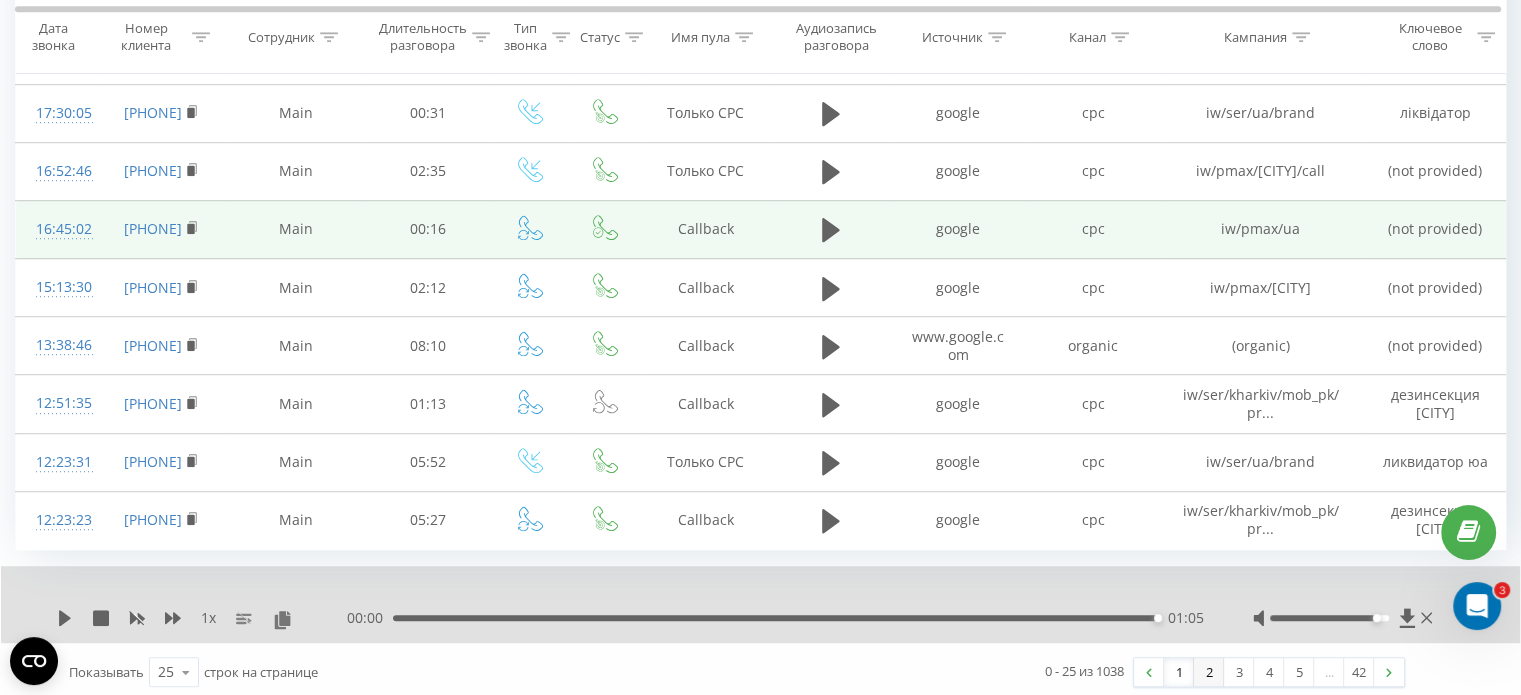 click on "2" at bounding box center [1209, 672] 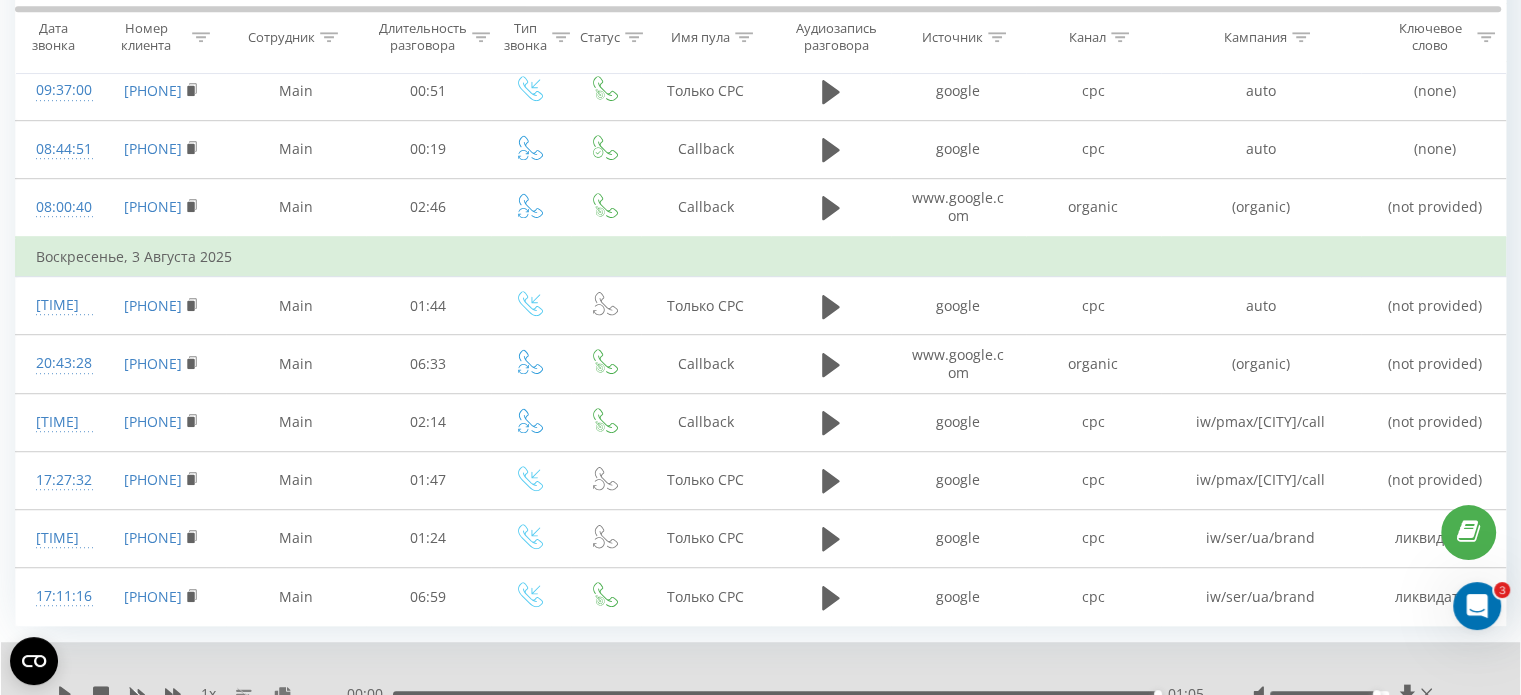 scroll, scrollTop: 1244, scrollLeft: 0, axis: vertical 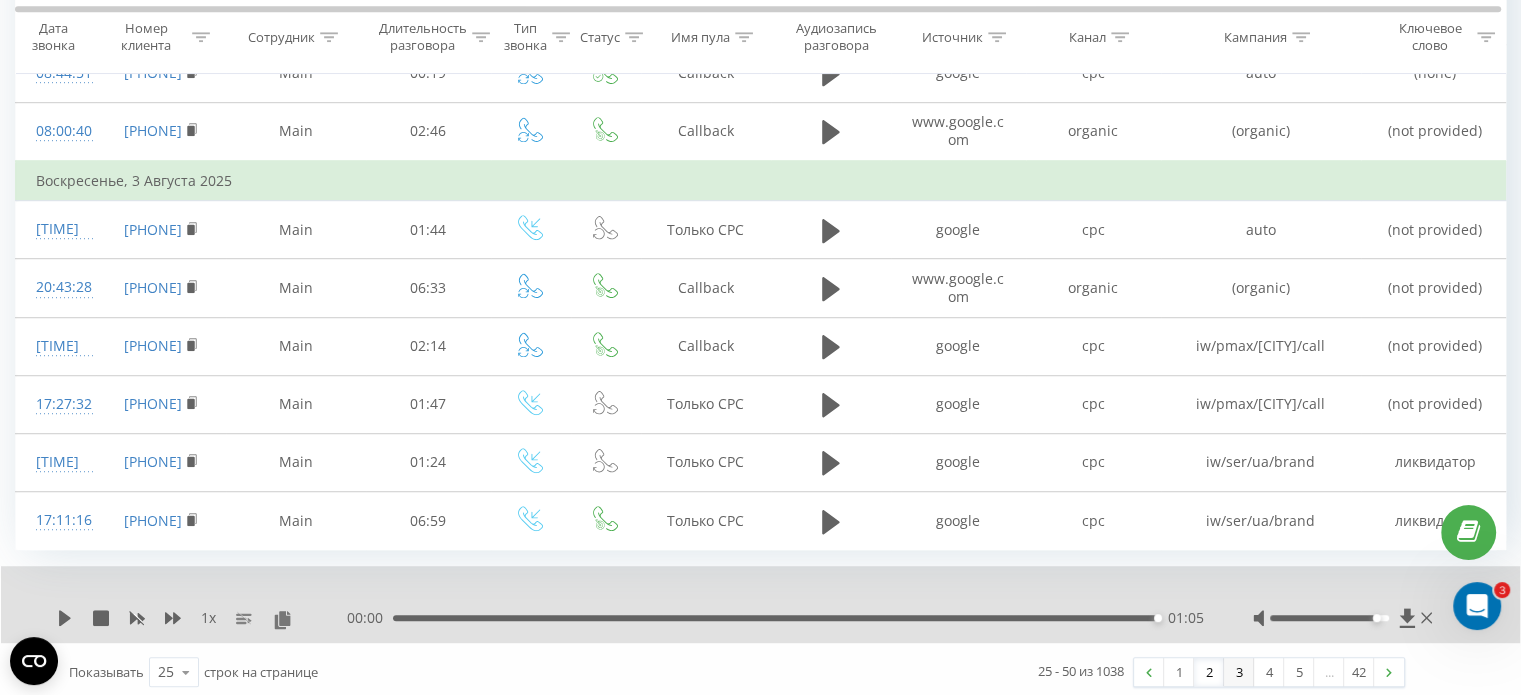 click on "3" at bounding box center (1239, 672) 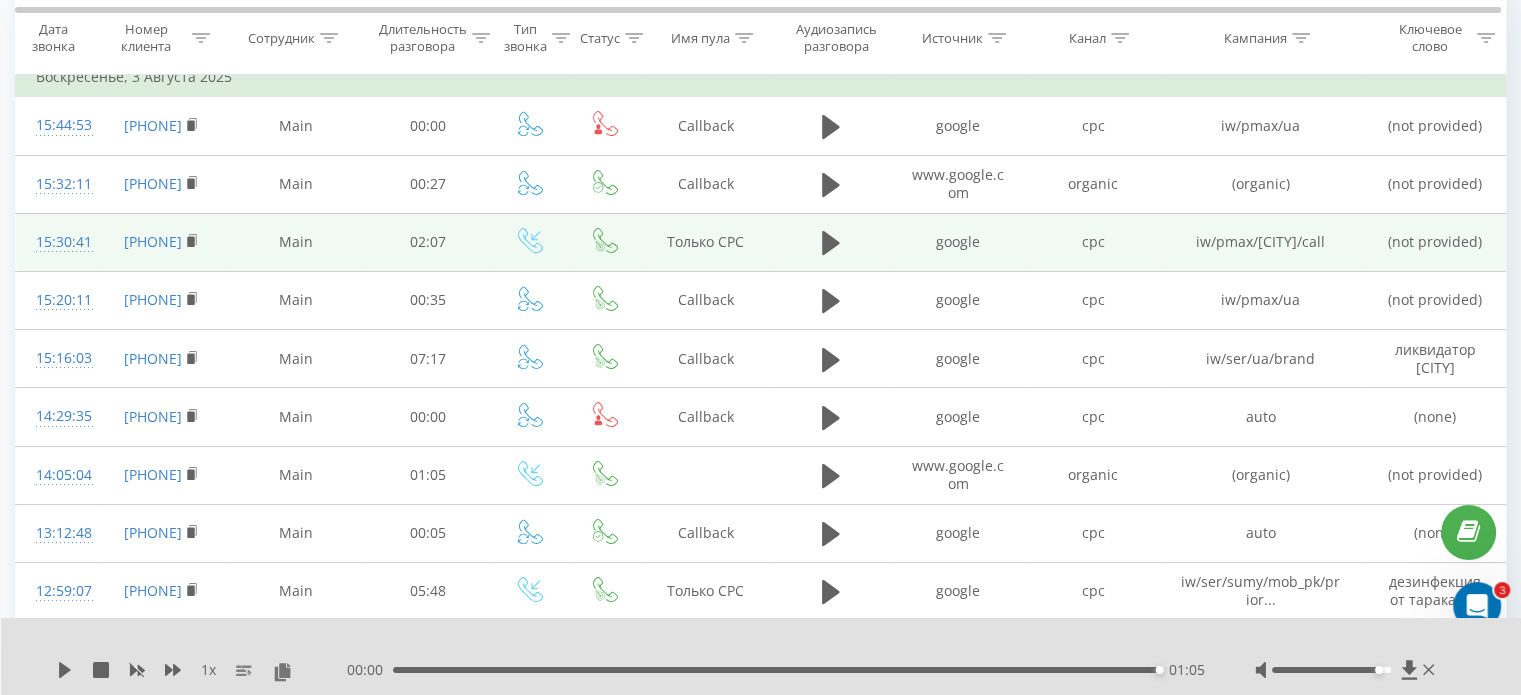 scroll, scrollTop: 232, scrollLeft: 0, axis: vertical 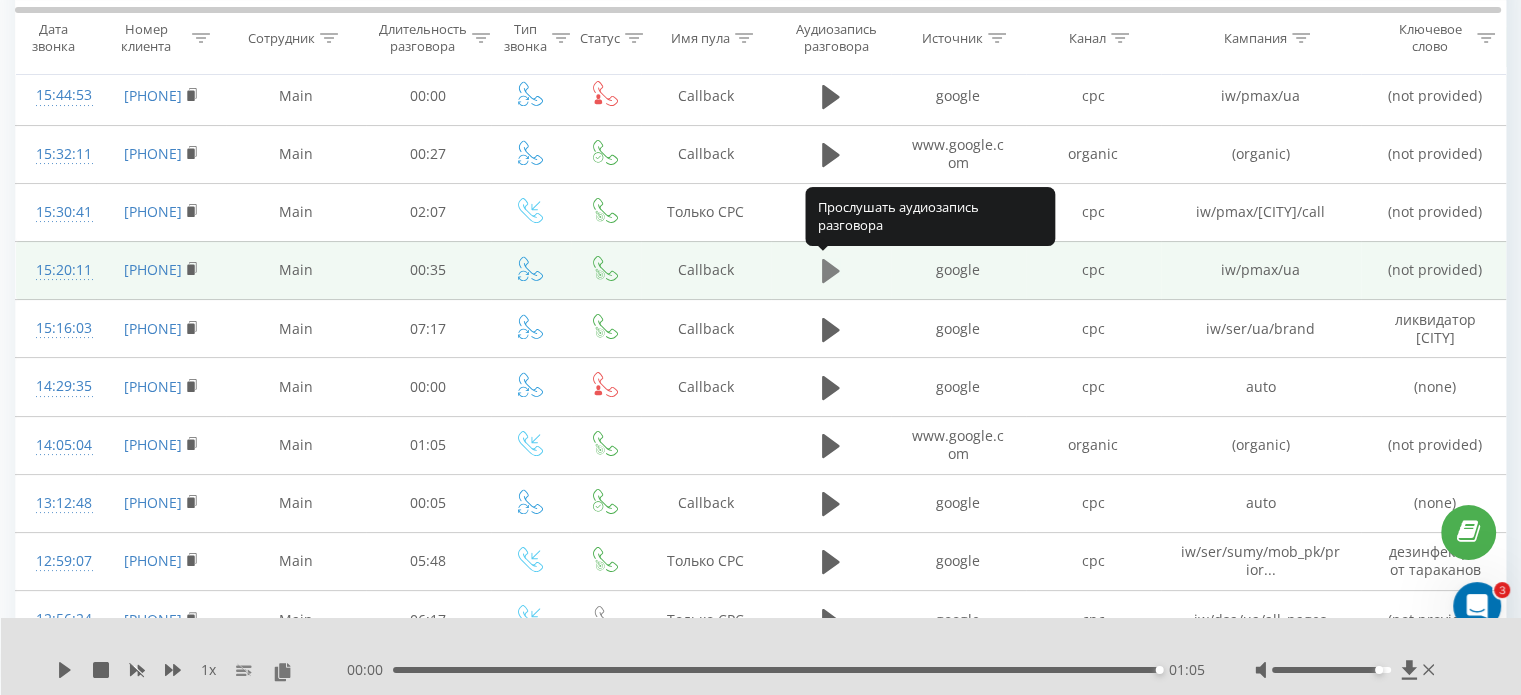 click 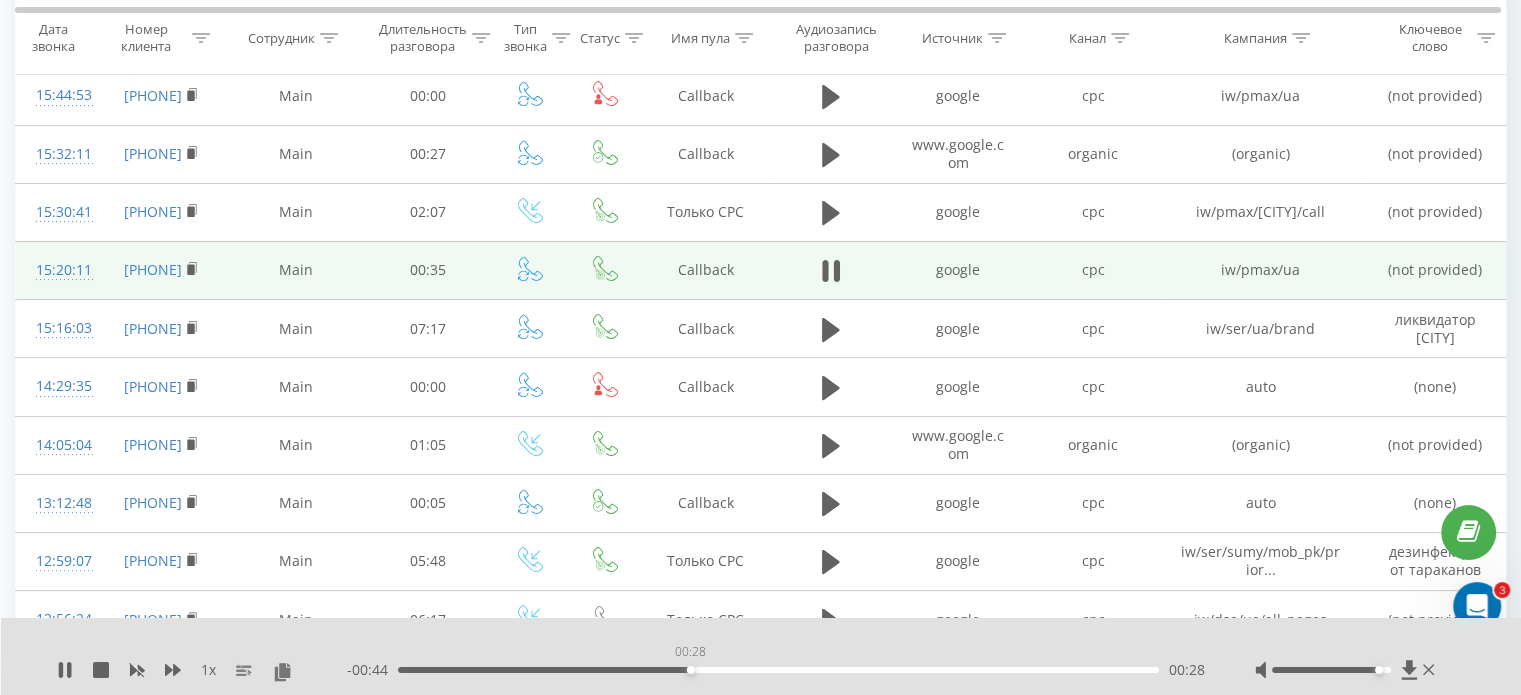 click on "00:28" at bounding box center [778, 670] 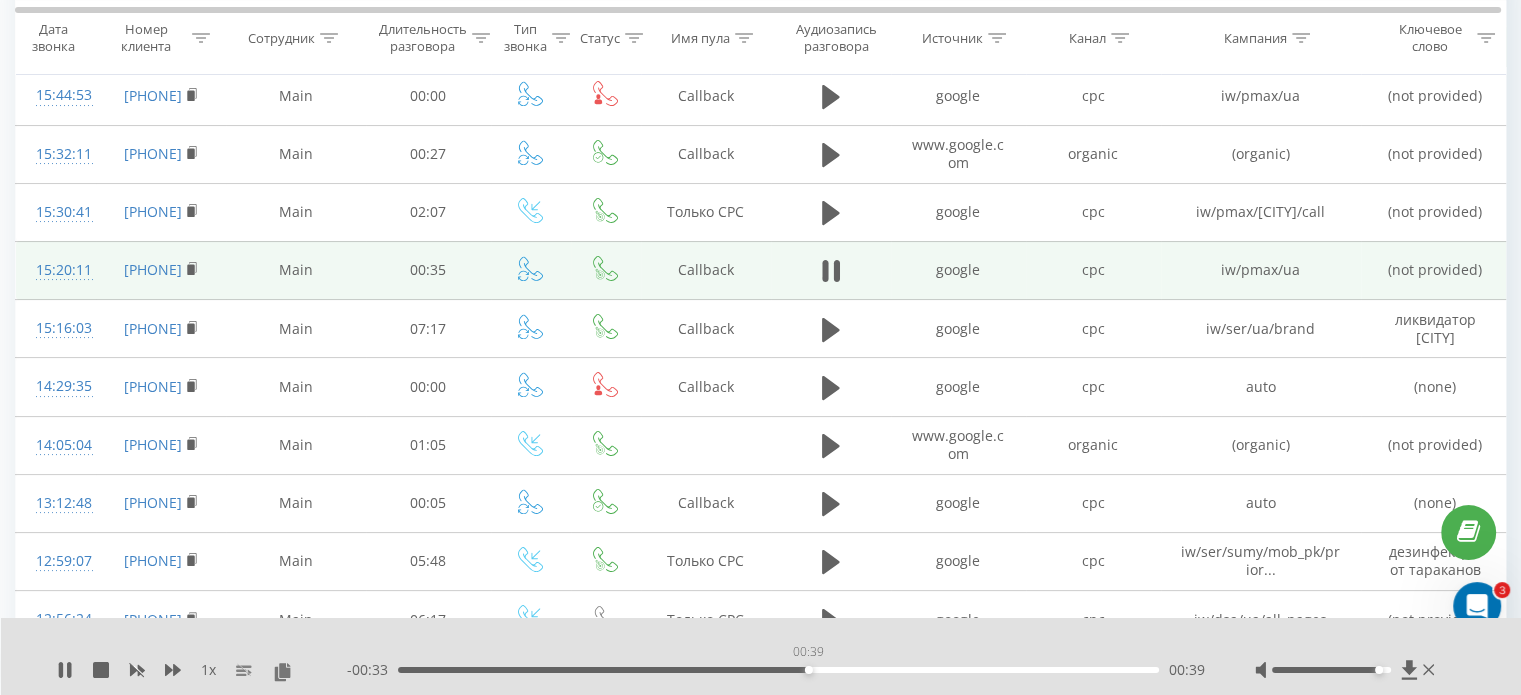 click on "00:39" at bounding box center (778, 670) 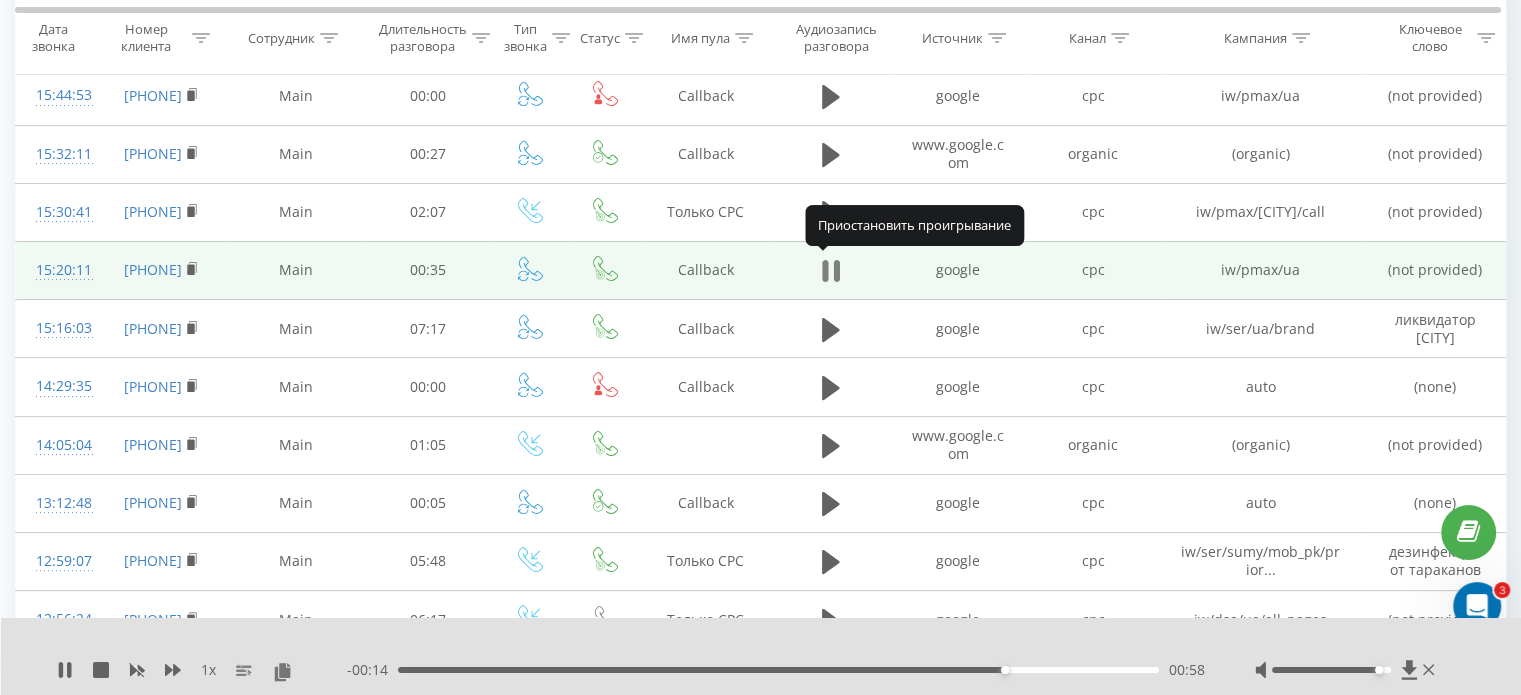 click 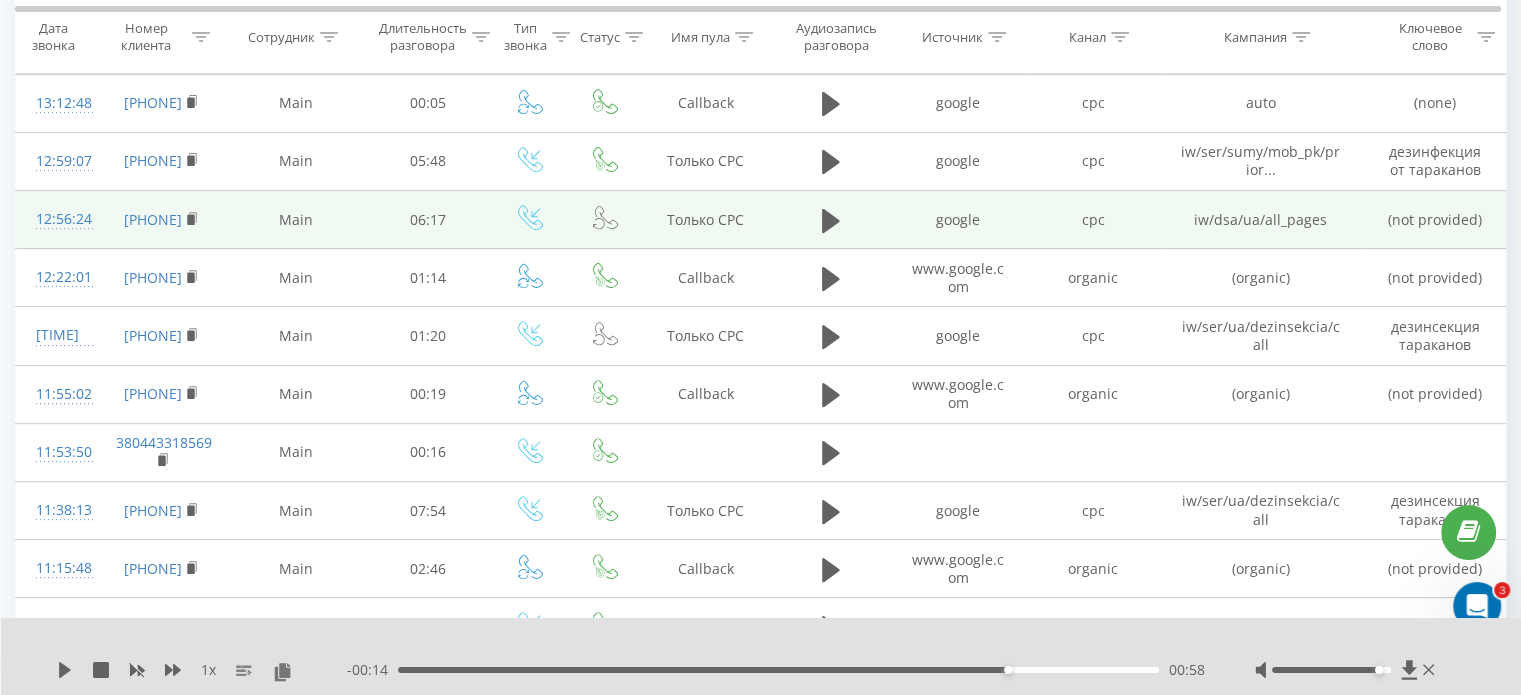 scroll, scrollTop: 332, scrollLeft: 0, axis: vertical 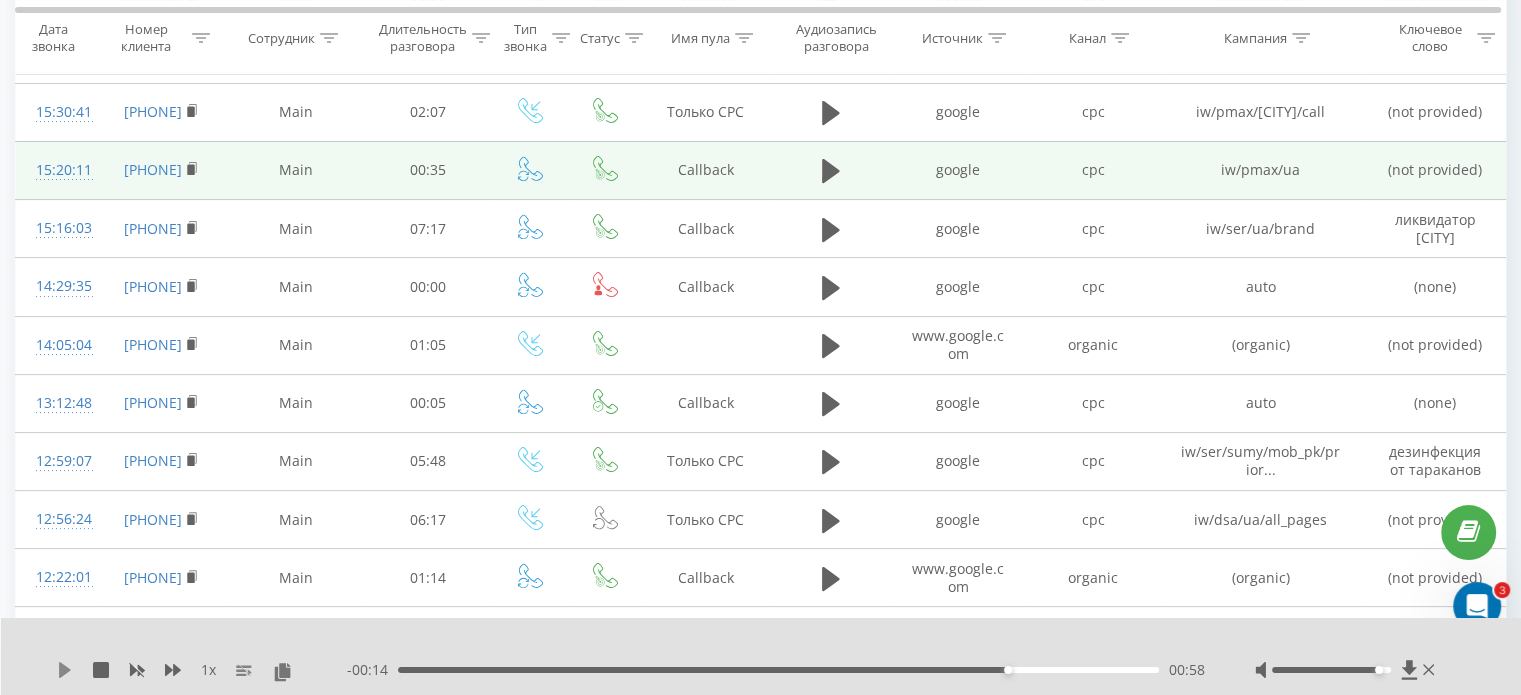 click 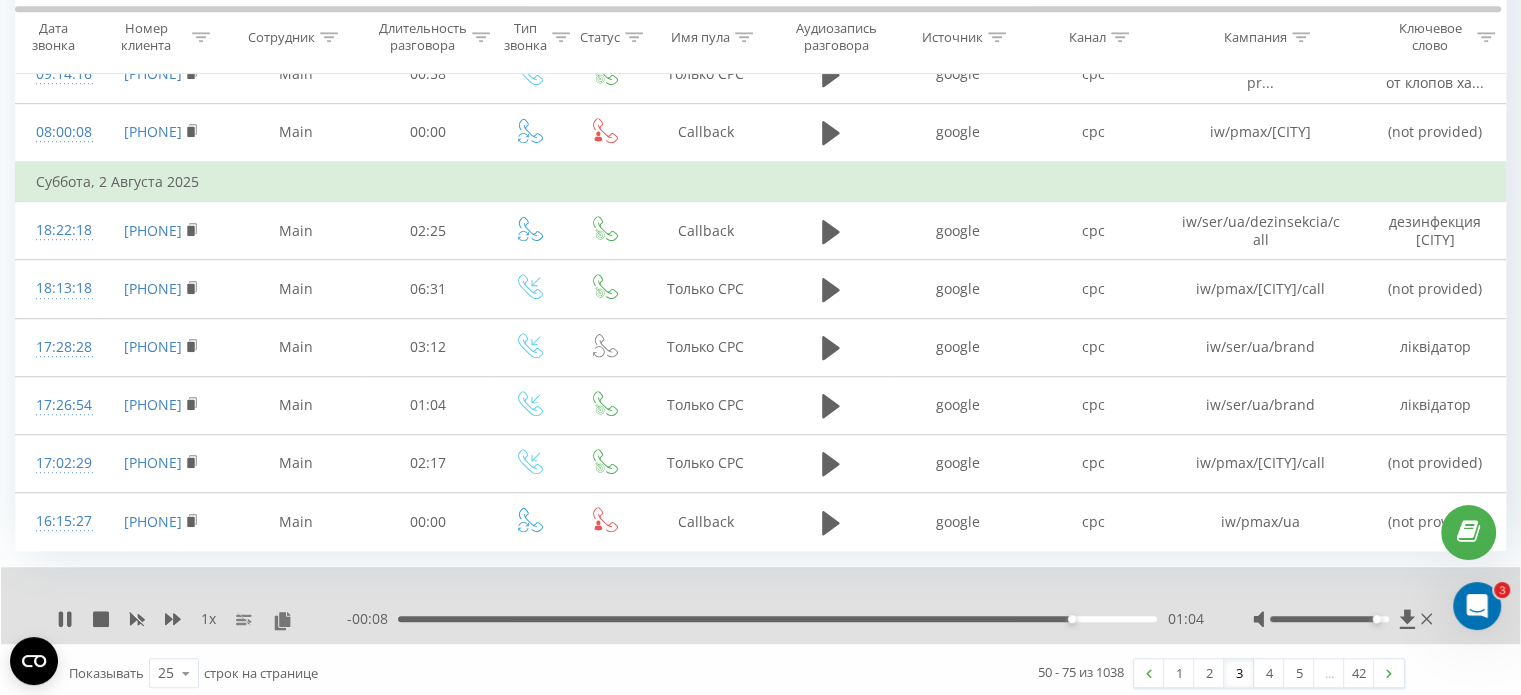 scroll, scrollTop: 1244, scrollLeft: 0, axis: vertical 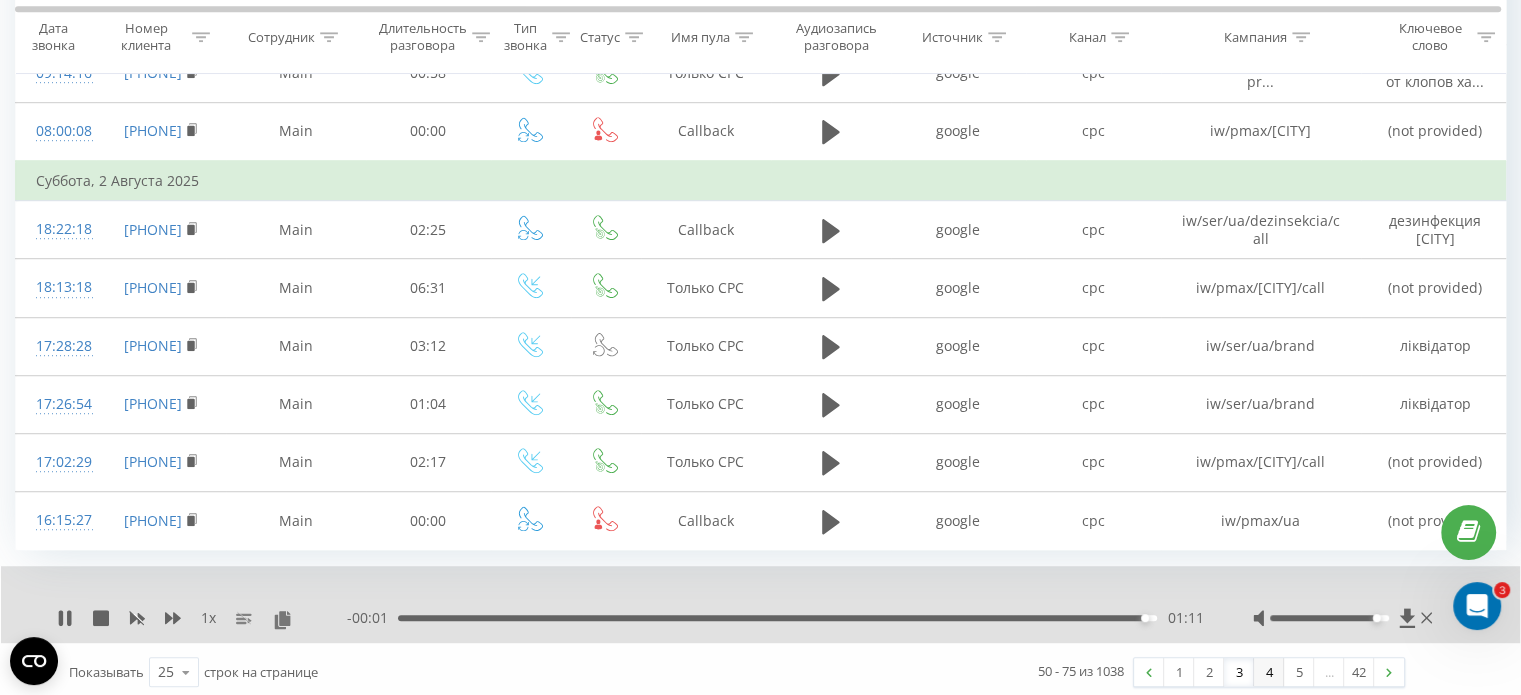 click on "4" at bounding box center (1269, 672) 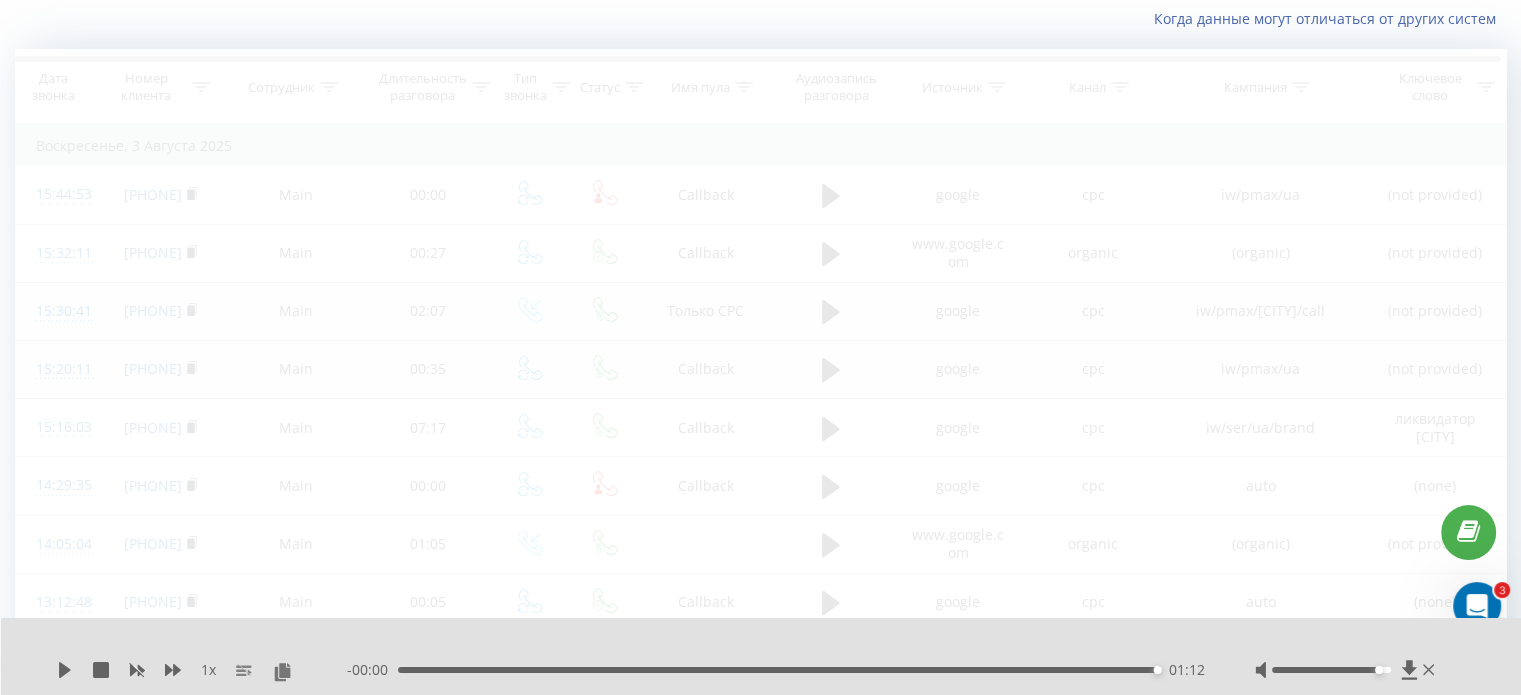 scroll, scrollTop: 132, scrollLeft: 0, axis: vertical 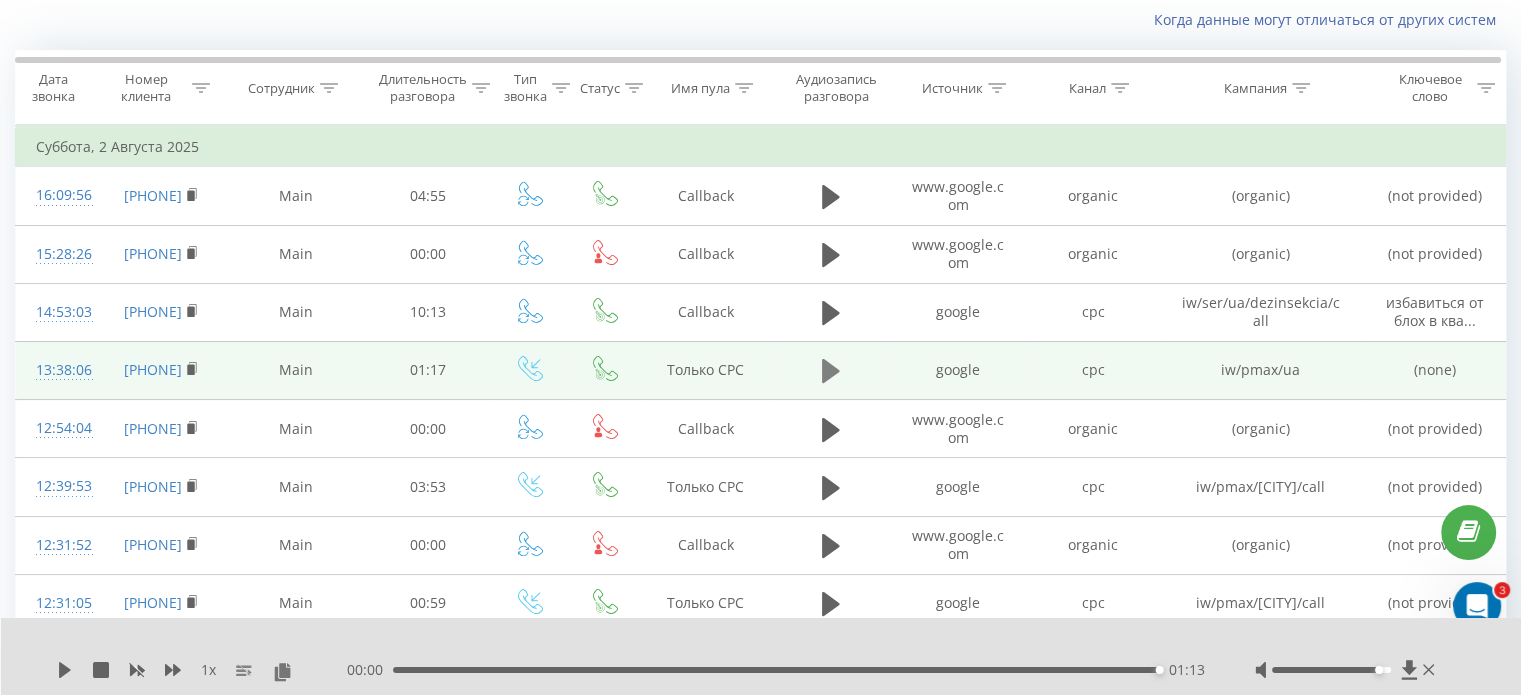 click 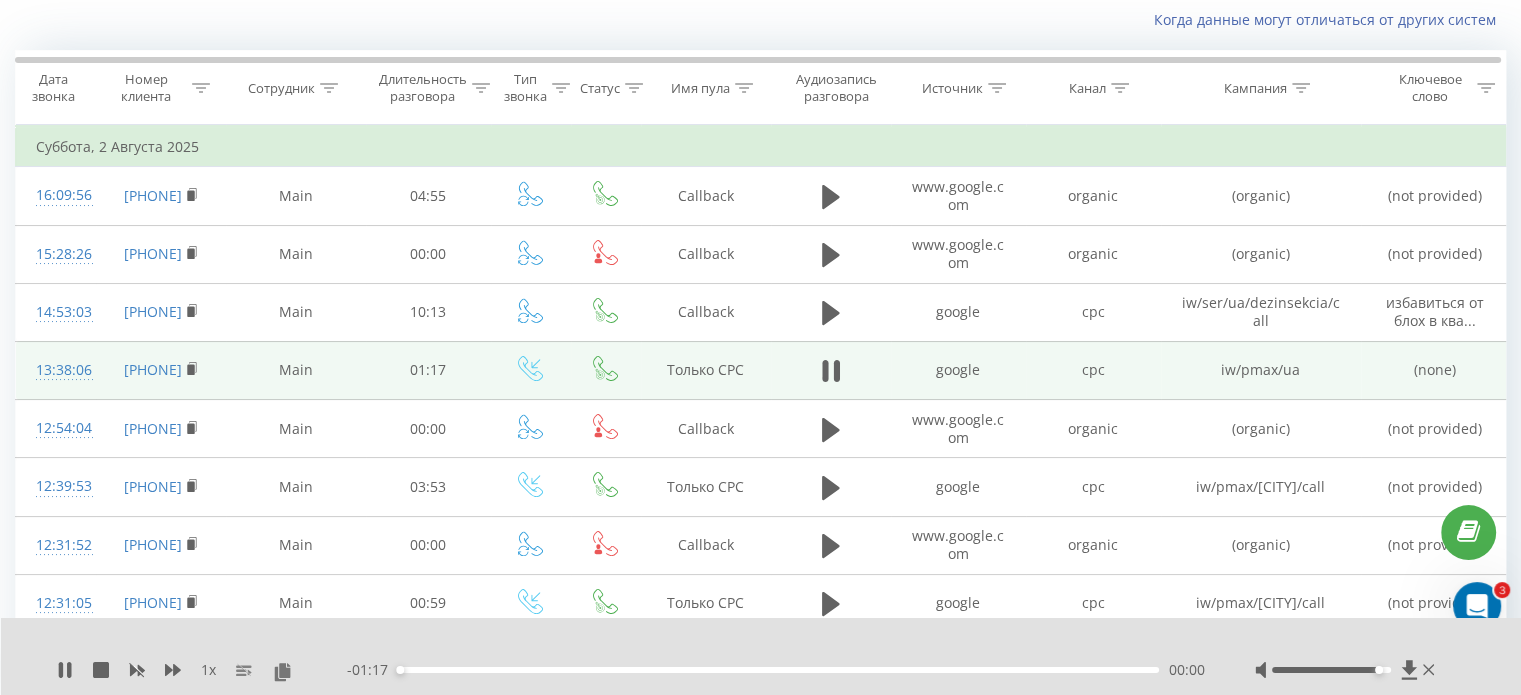 click on "00:00" at bounding box center (778, 670) 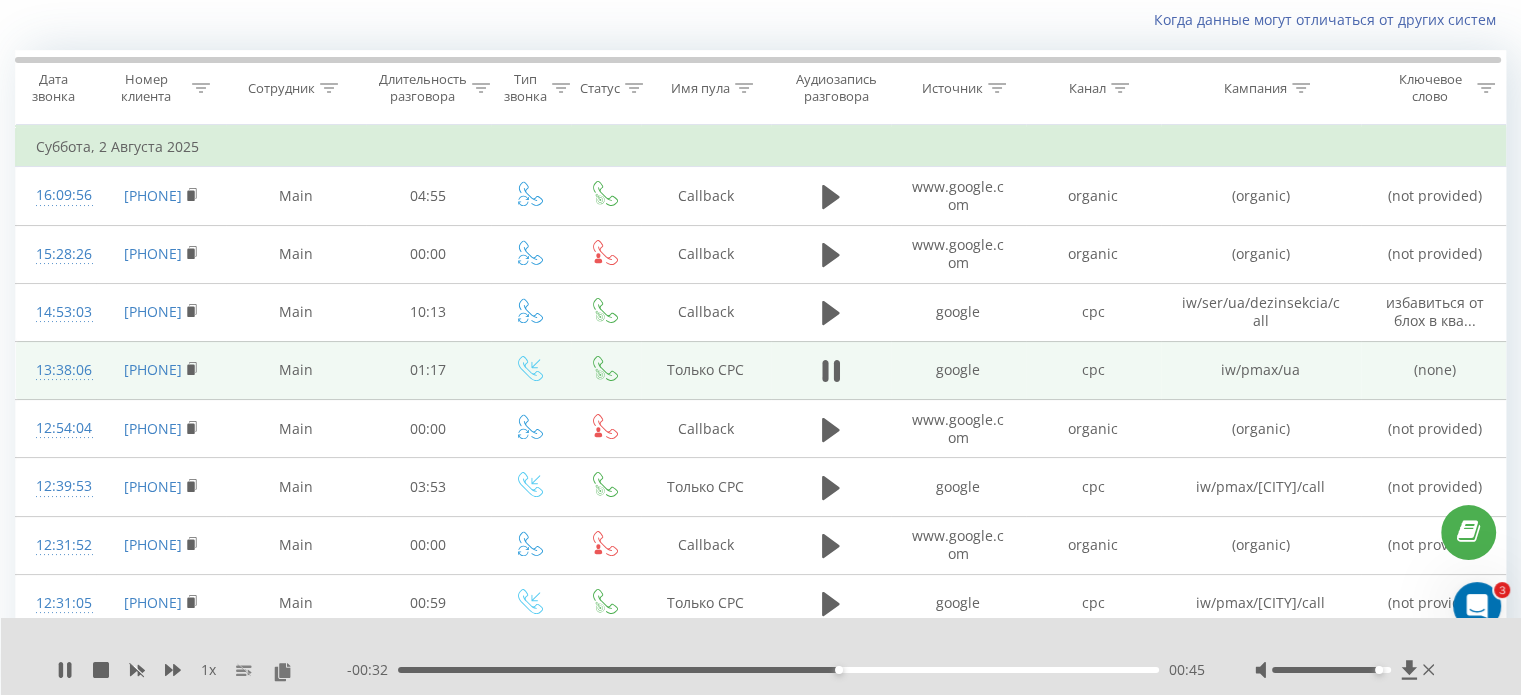 click on "00:45" at bounding box center (778, 670) 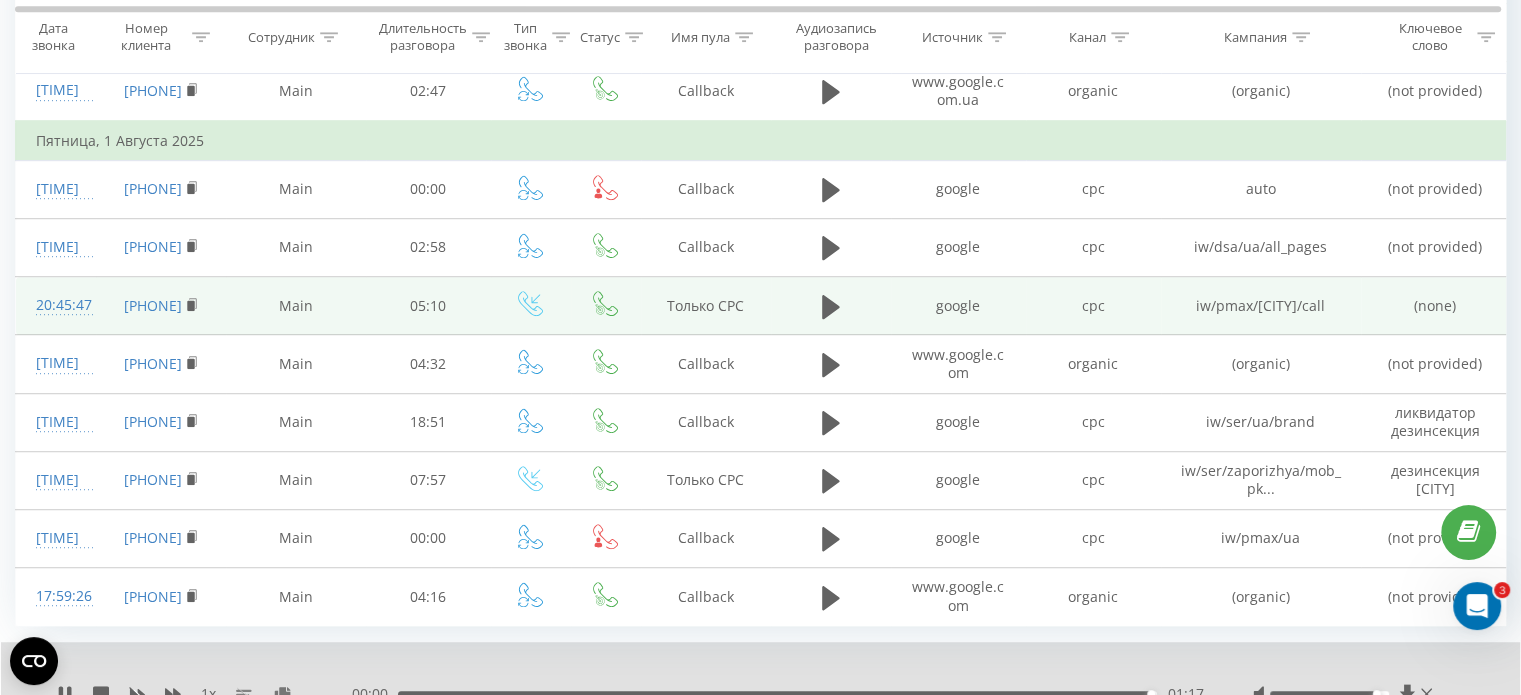 scroll, scrollTop: 1244, scrollLeft: 0, axis: vertical 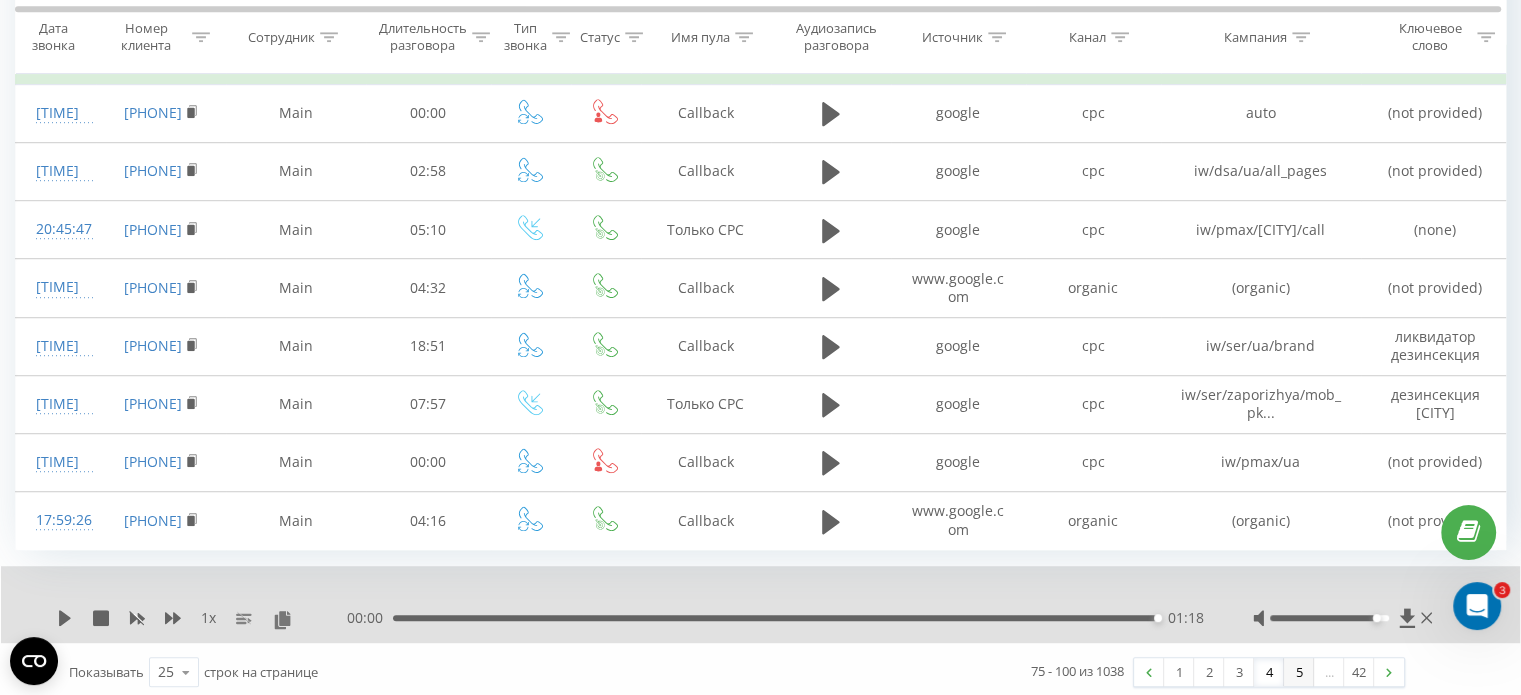 click on "5" at bounding box center (1299, 672) 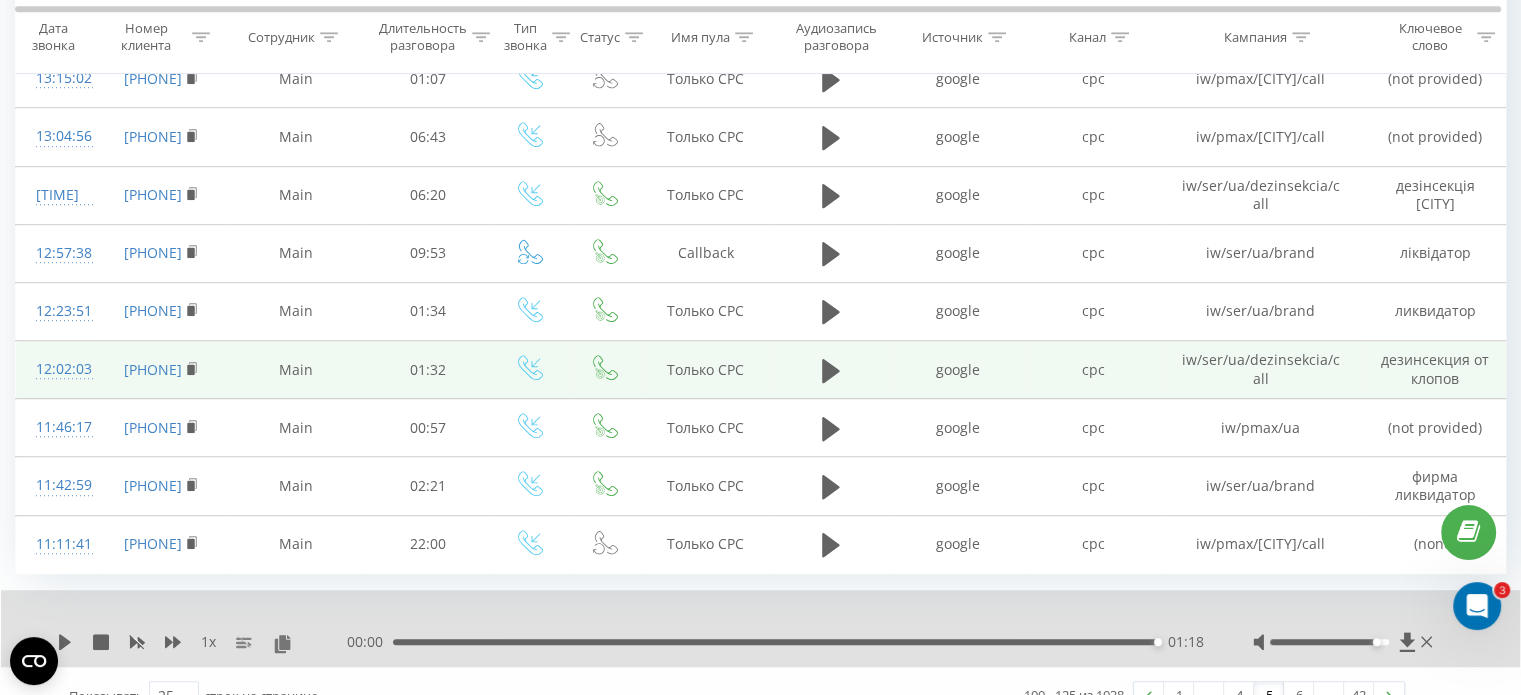 scroll, scrollTop: 1236, scrollLeft: 0, axis: vertical 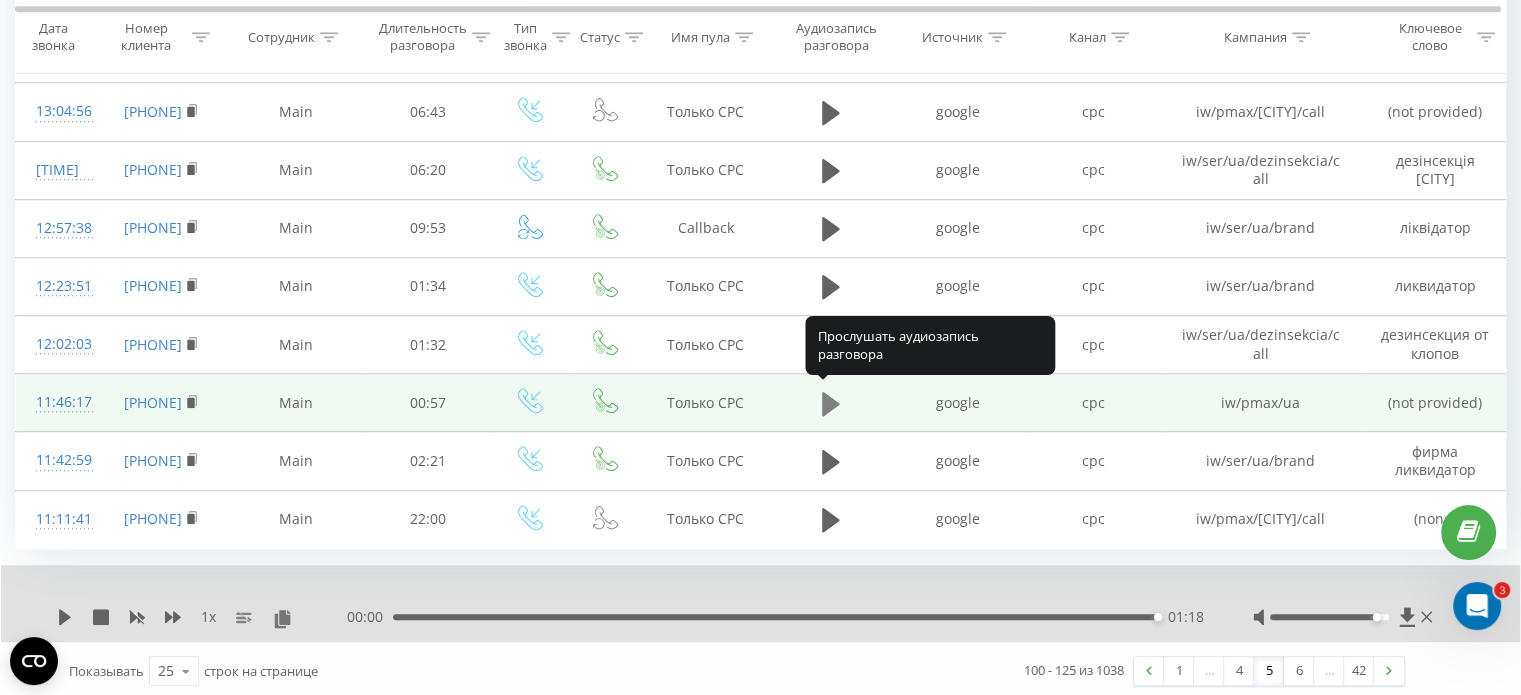 click 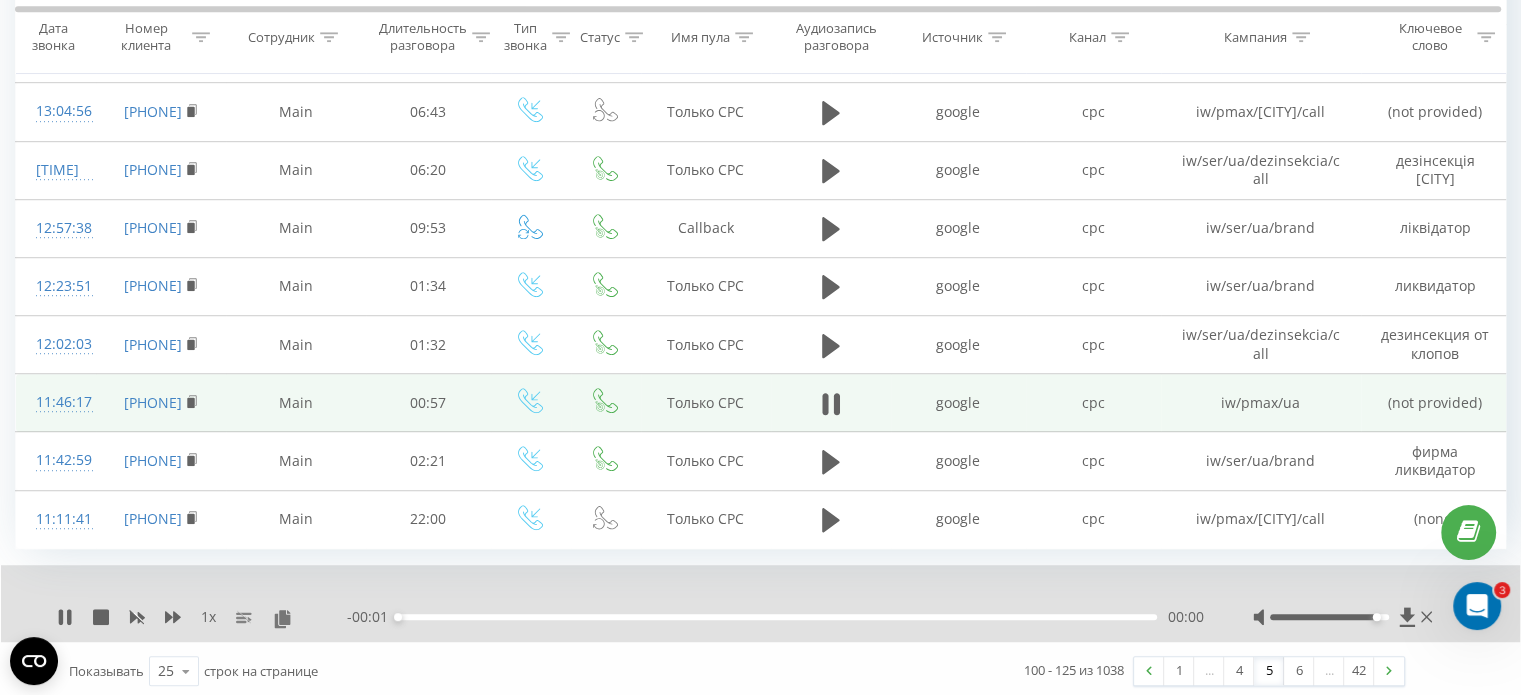 click on "00:00" at bounding box center [777, 617] 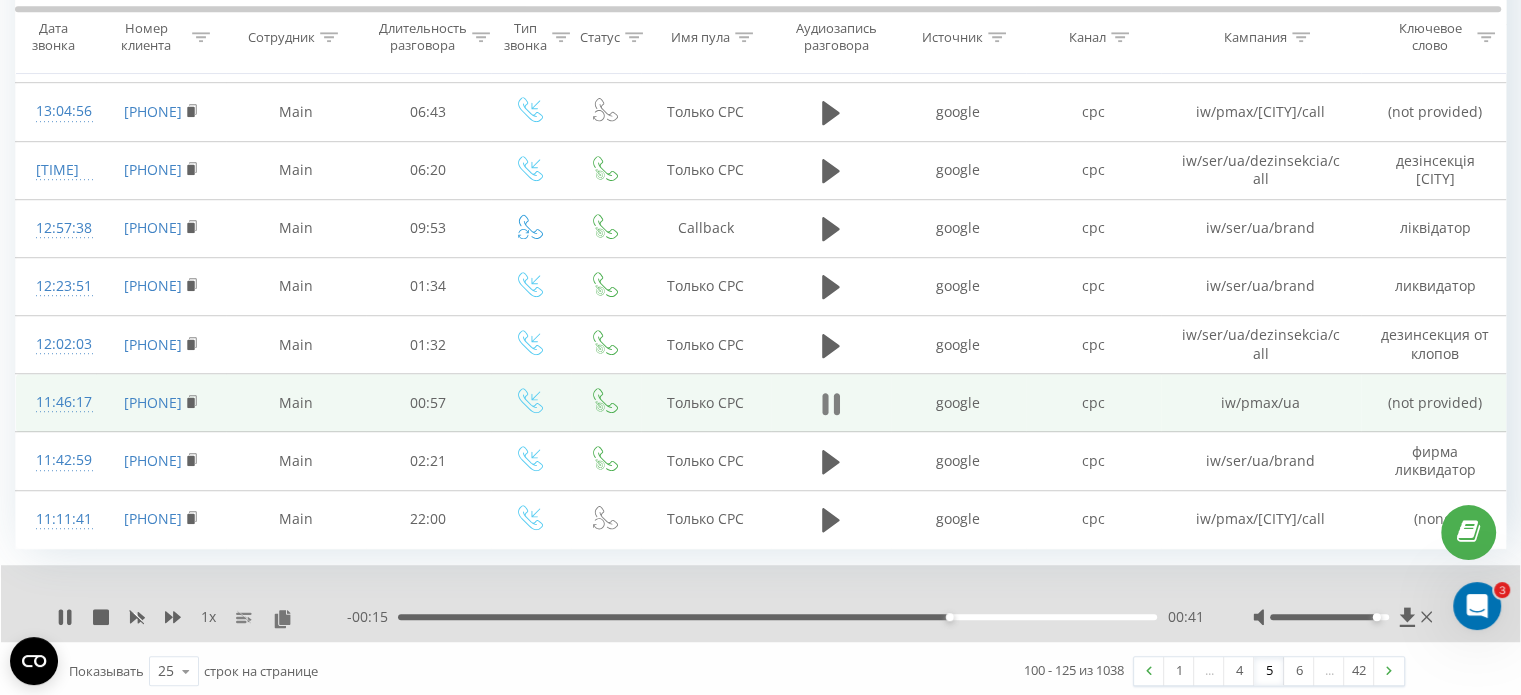 click 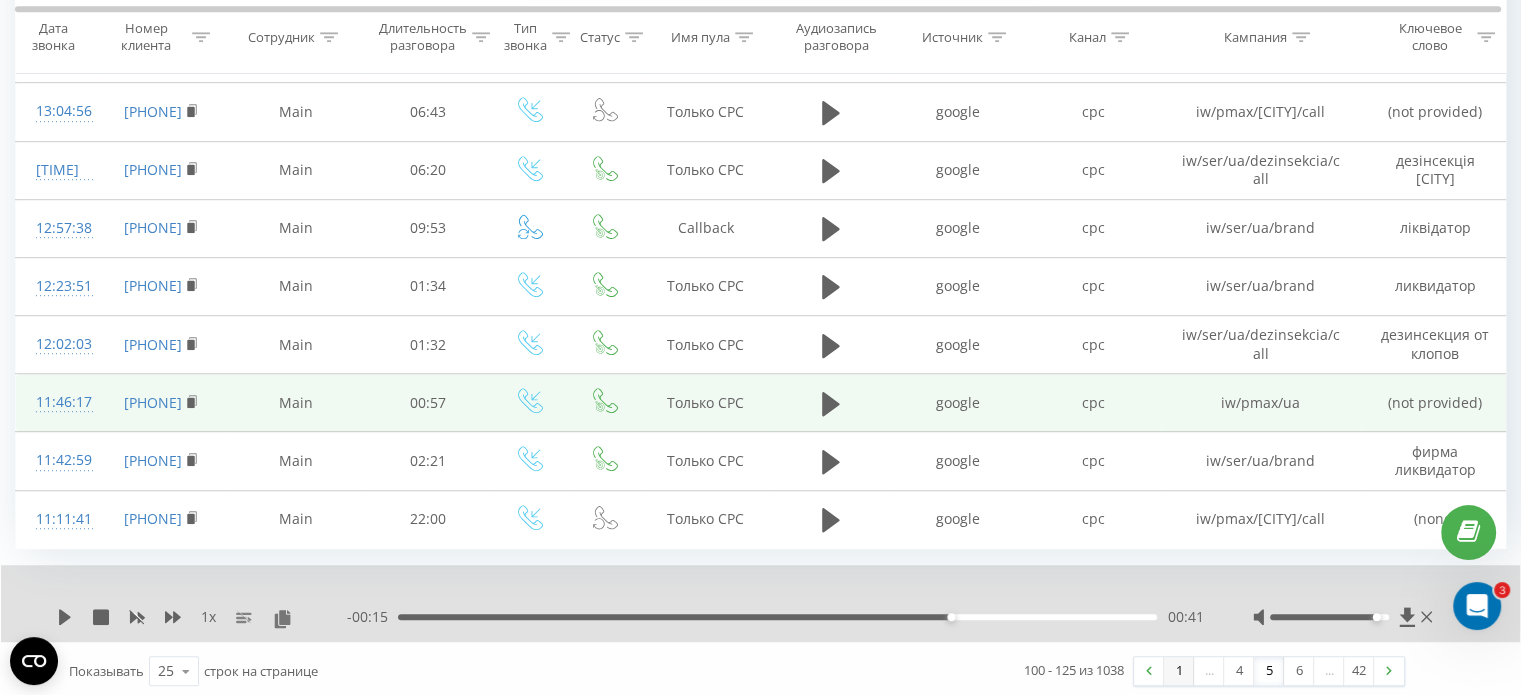 click on "1" at bounding box center [1179, 671] 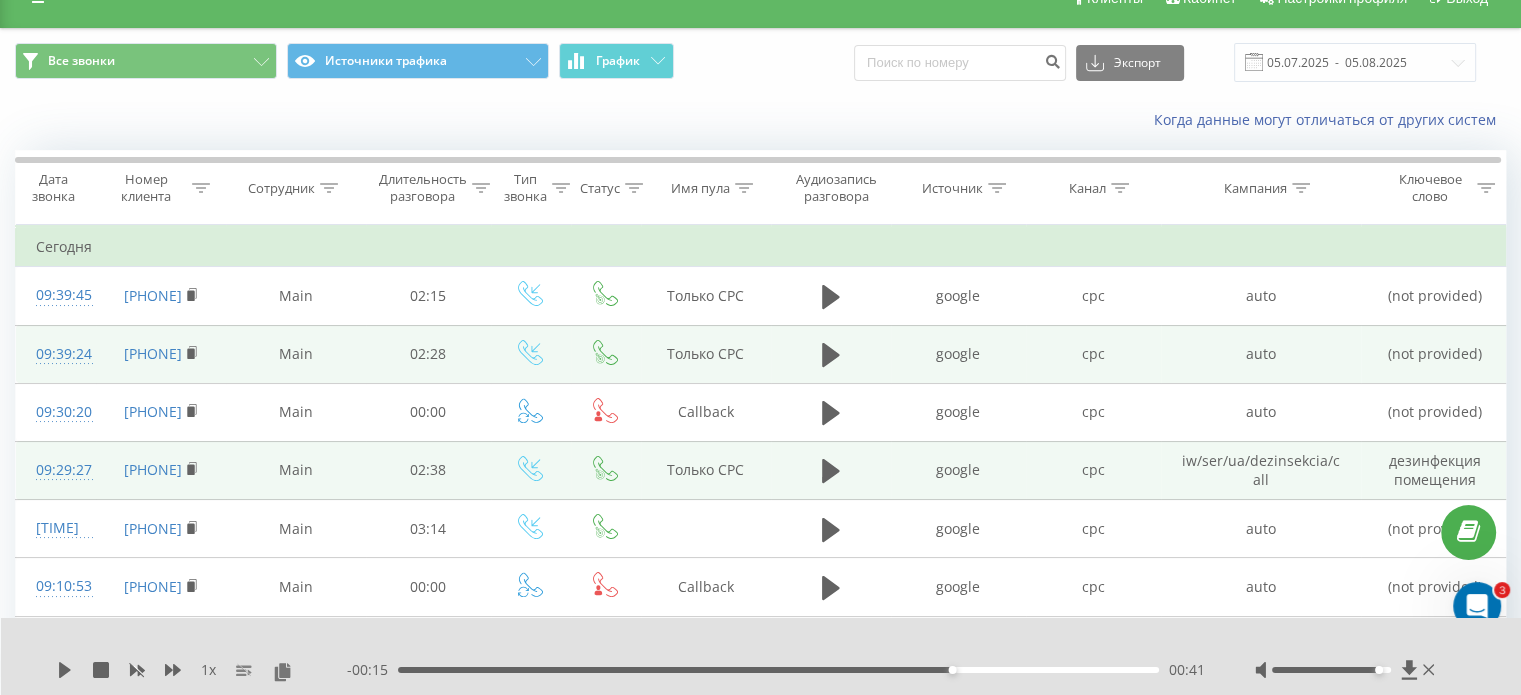 scroll, scrollTop: 0, scrollLeft: 0, axis: both 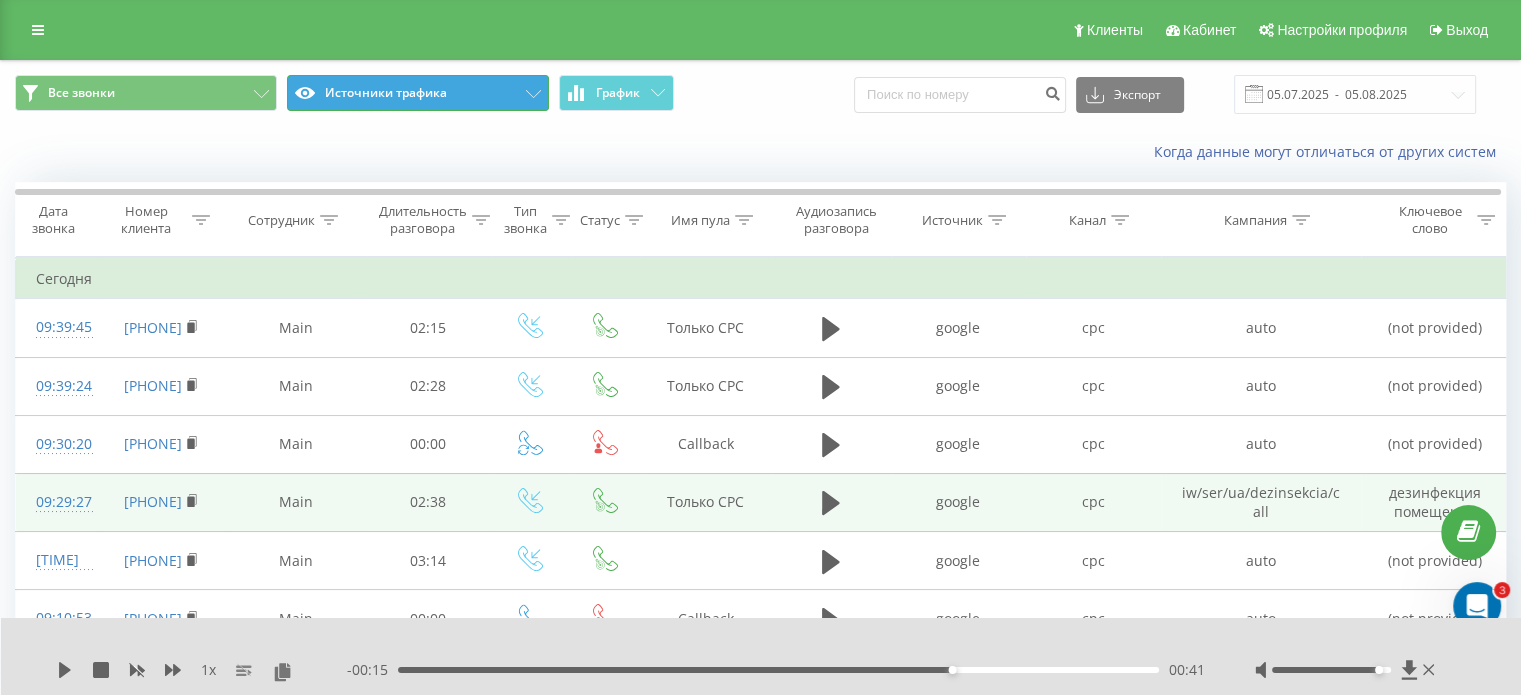 click on "Источники трафика" at bounding box center (418, 93) 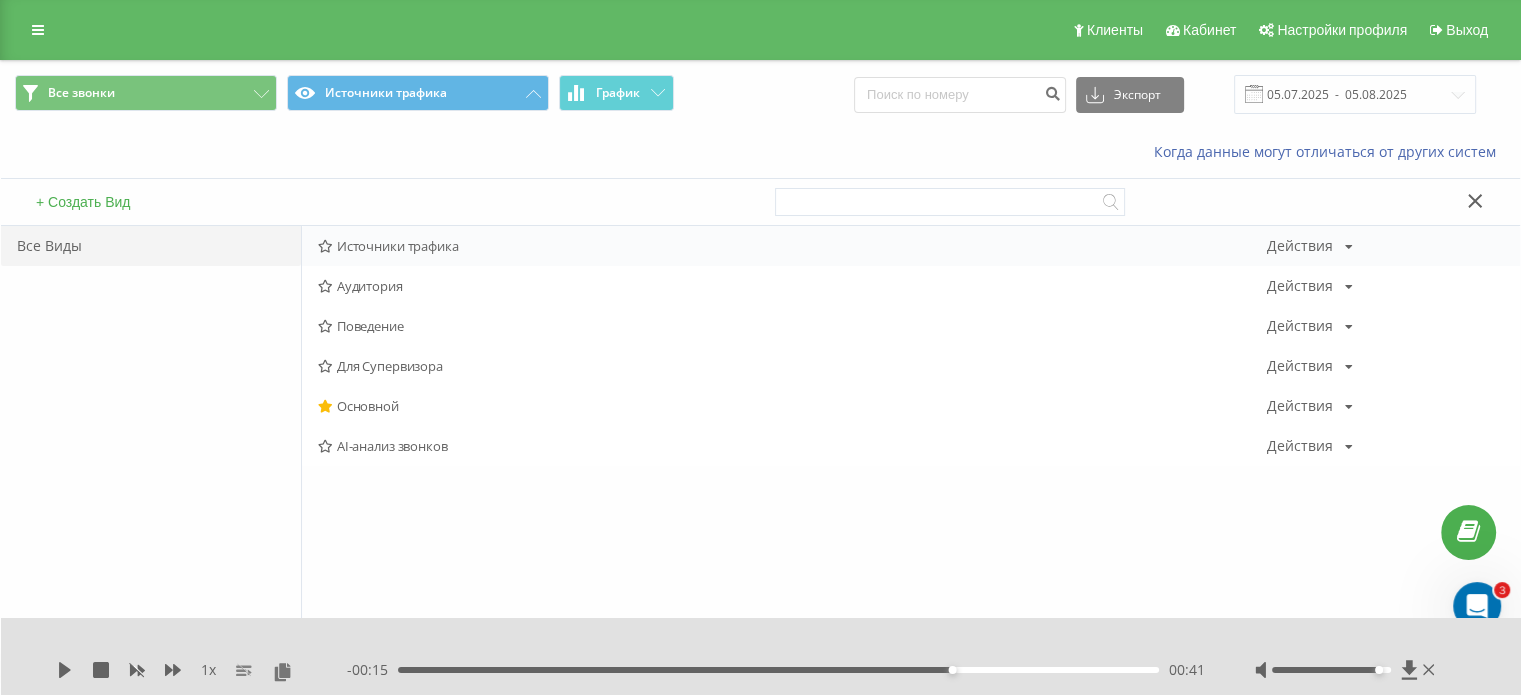 click on "Источники трафика Действия Редактировать Копировать Удалить По умолчанию Поделиться" at bounding box center [911, 246] 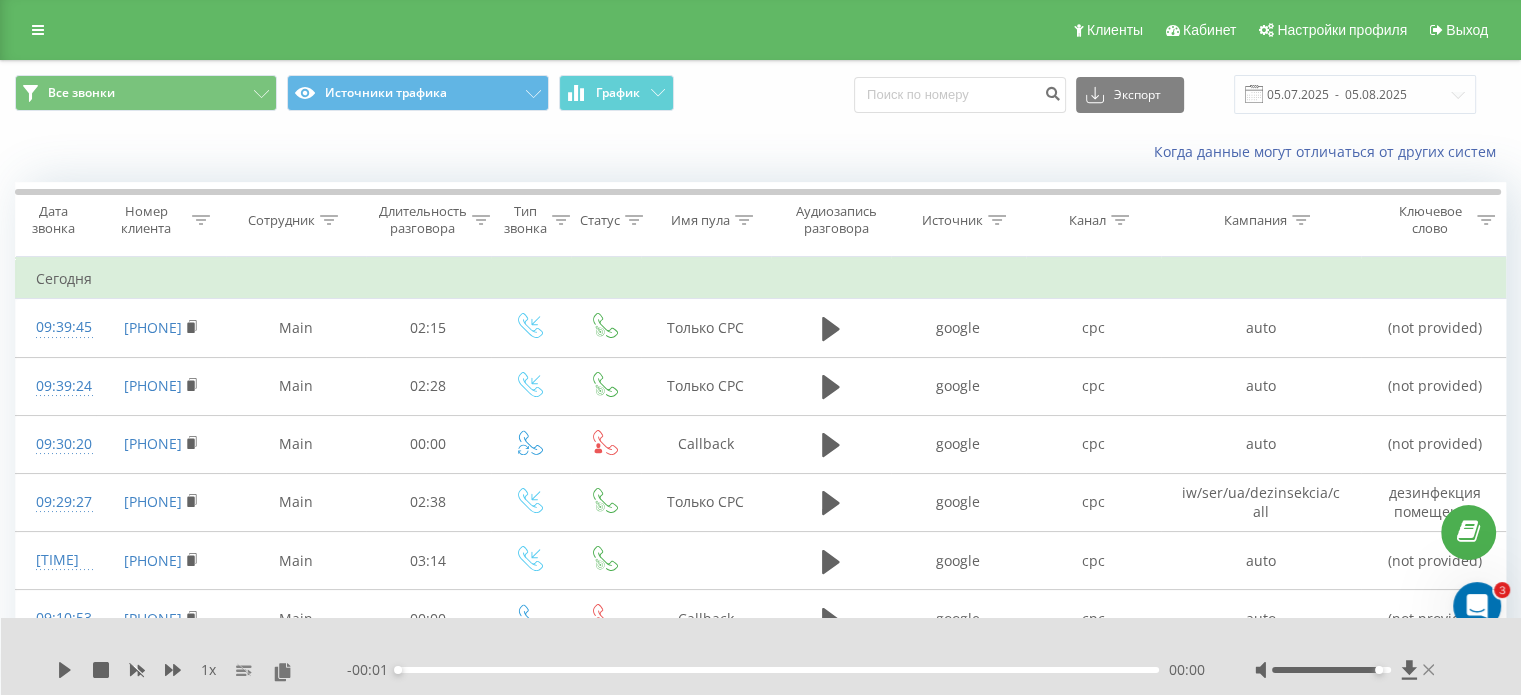 click 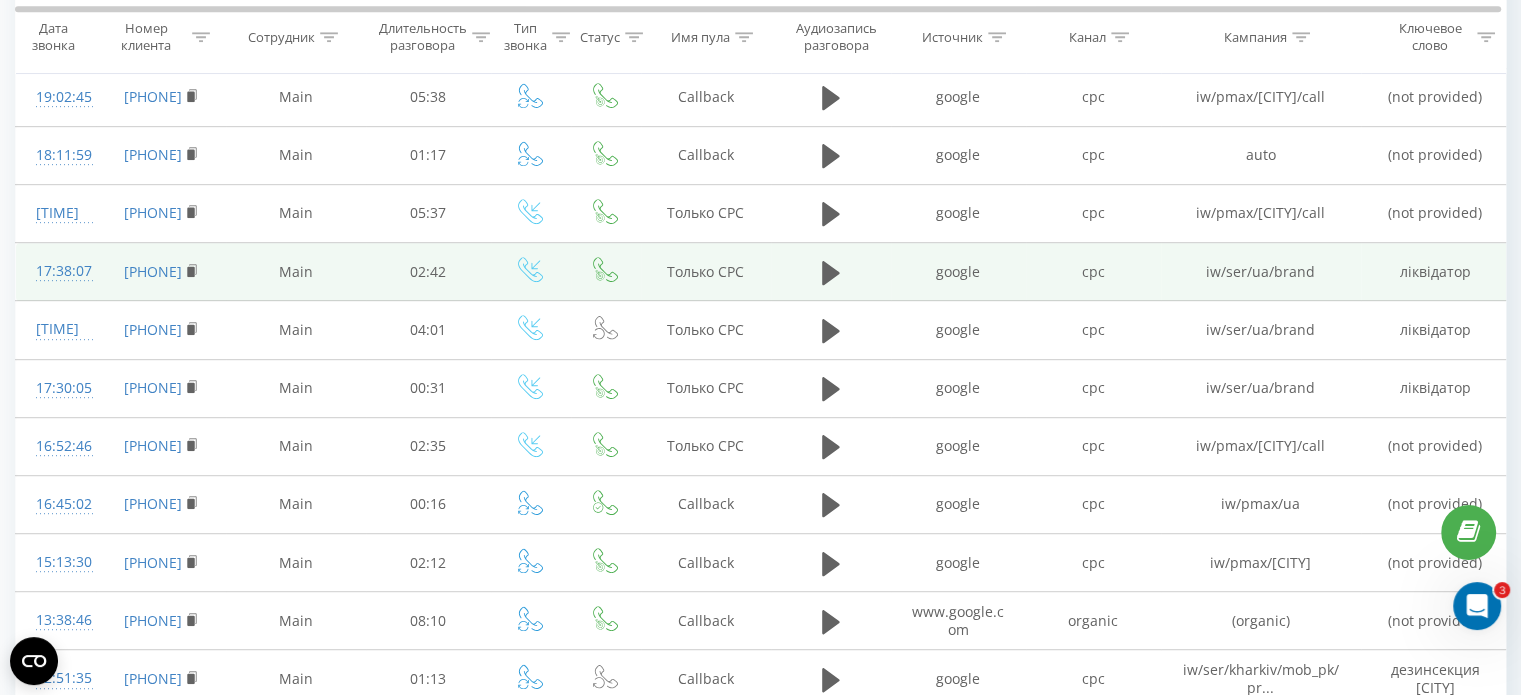 scroll, scrollTop: 1100, scrollLeft: 0, axis: vertical 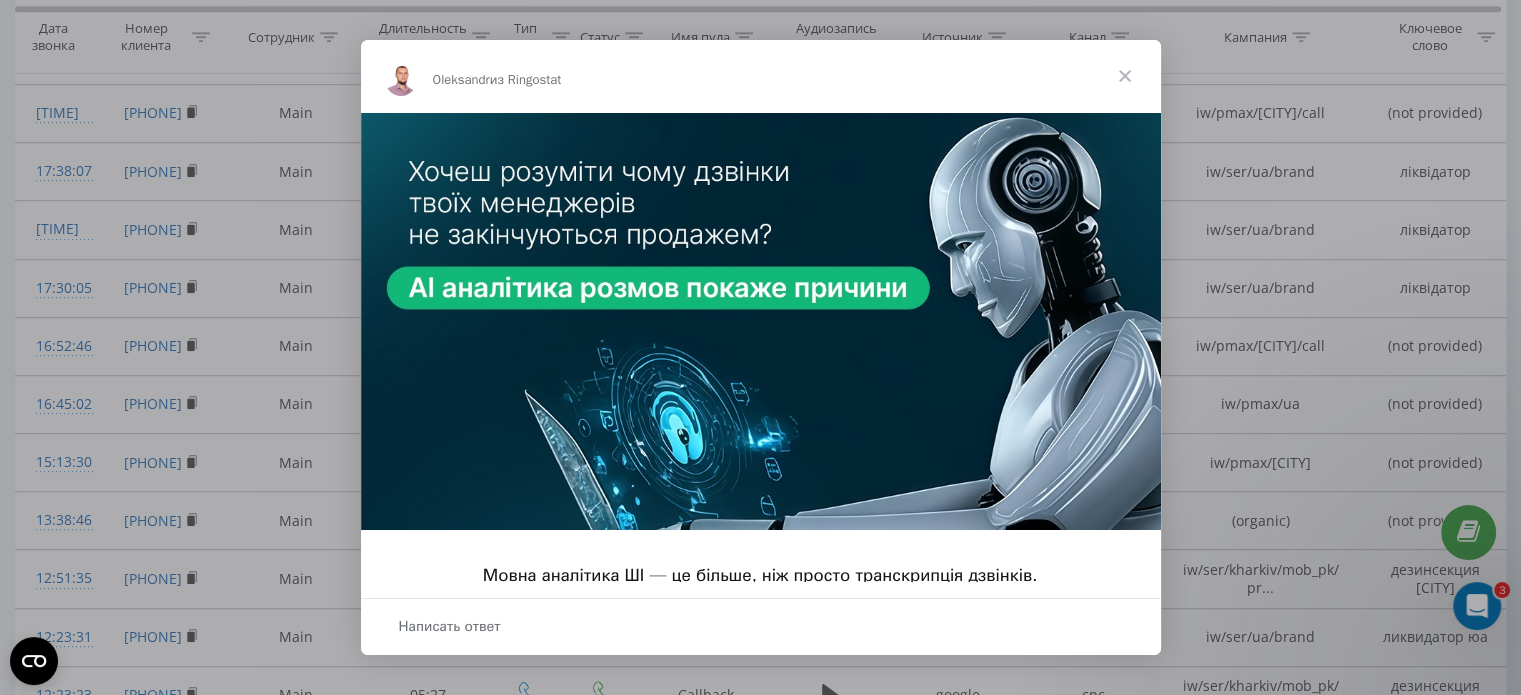 click at bounding box center [1125, 76] 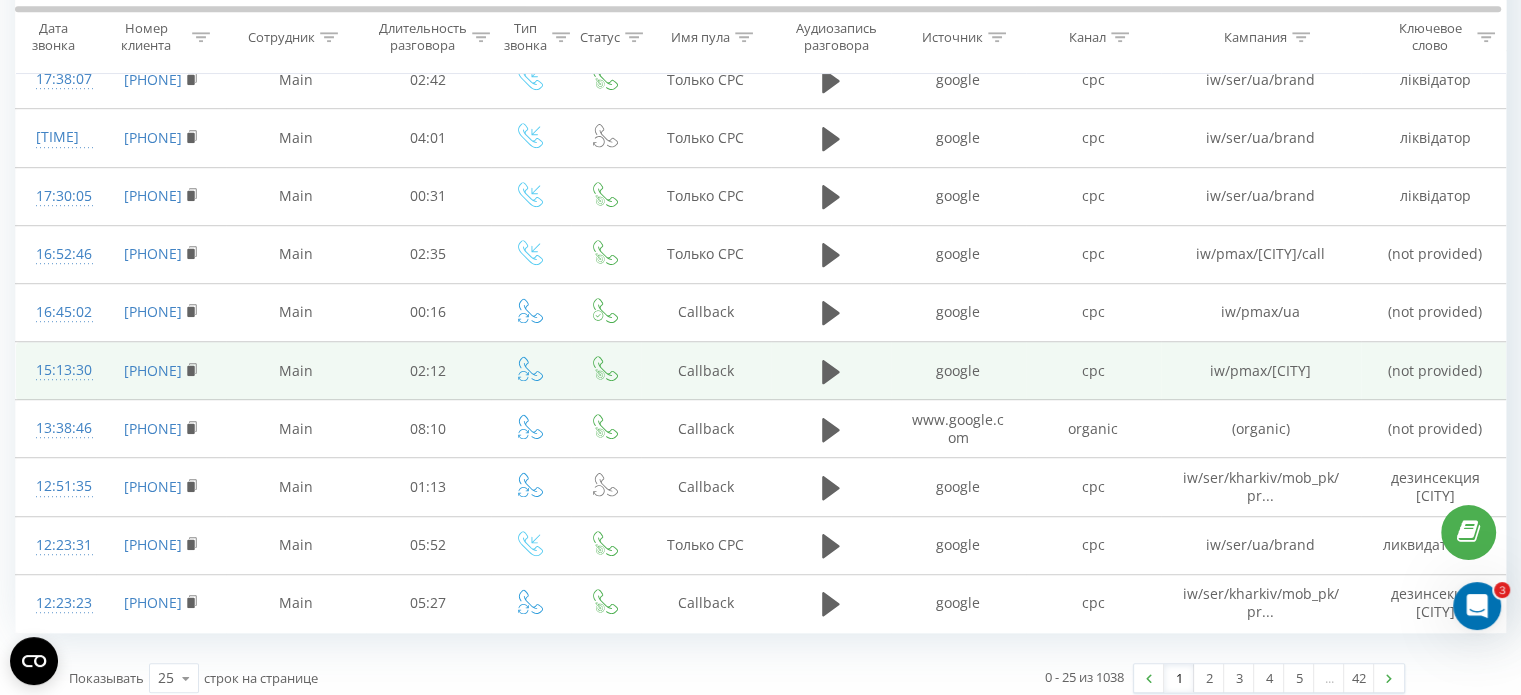 scroll, scrollTop: 1198, scrollLeft: 0, axis: vertical 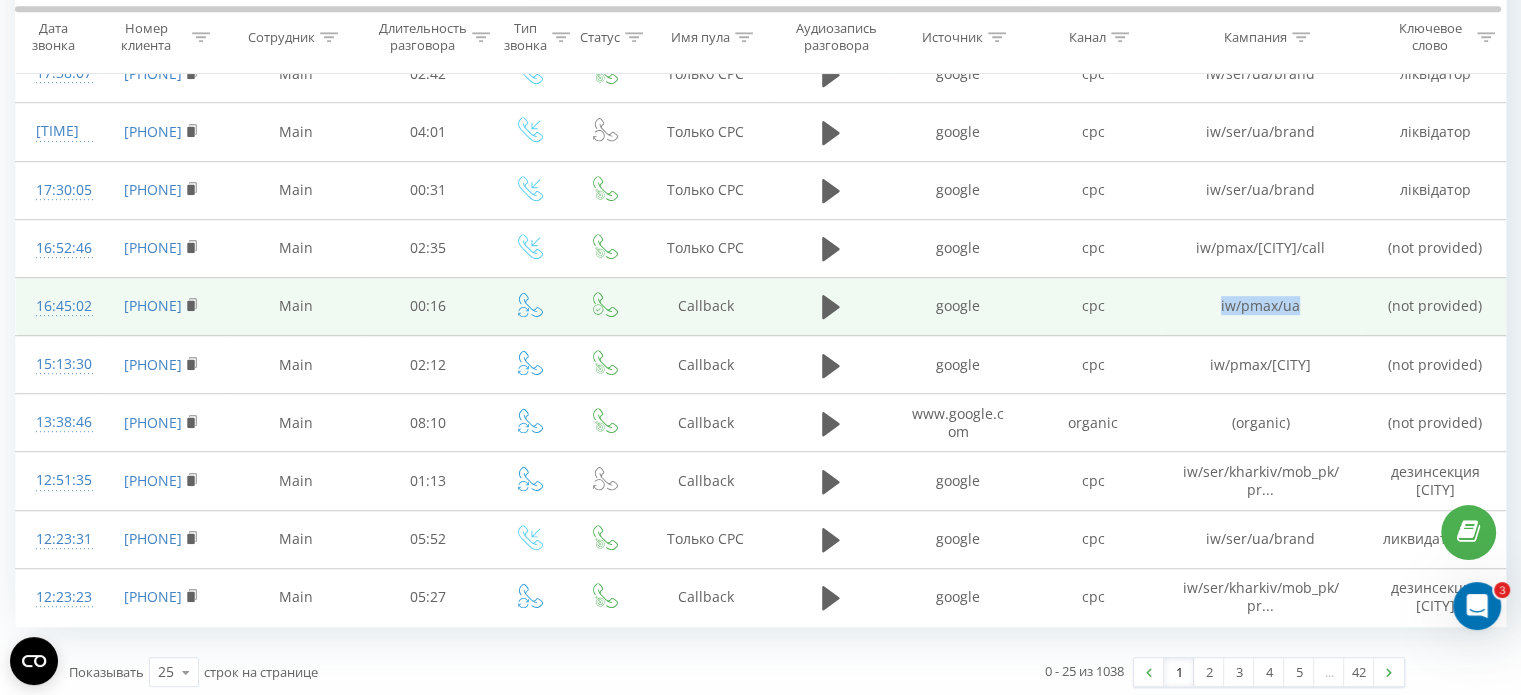 drag, startPoint x: 1218, startPoint y: 298, endPoint x: 1323, endPoint y: 301, distance: 105.04285 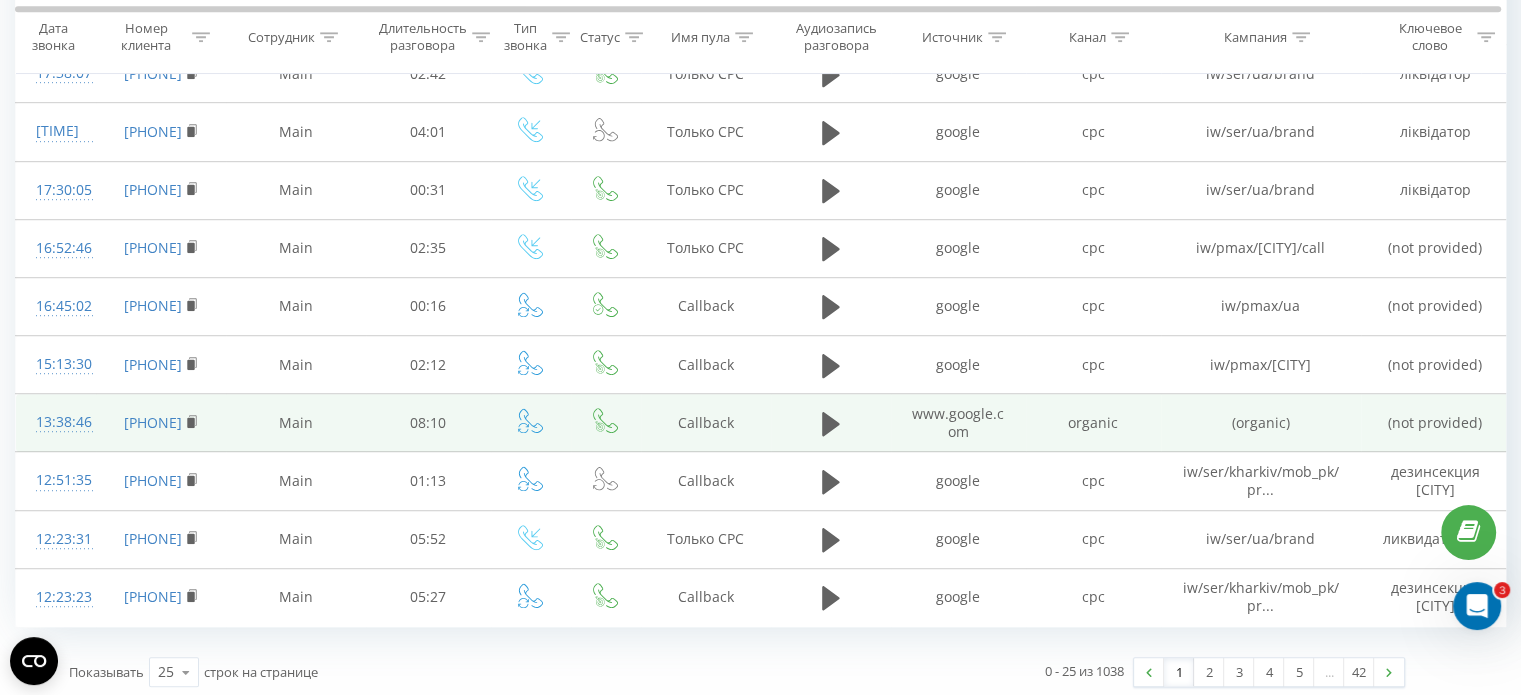 click on "organic" at bounding box center [1093, 423] 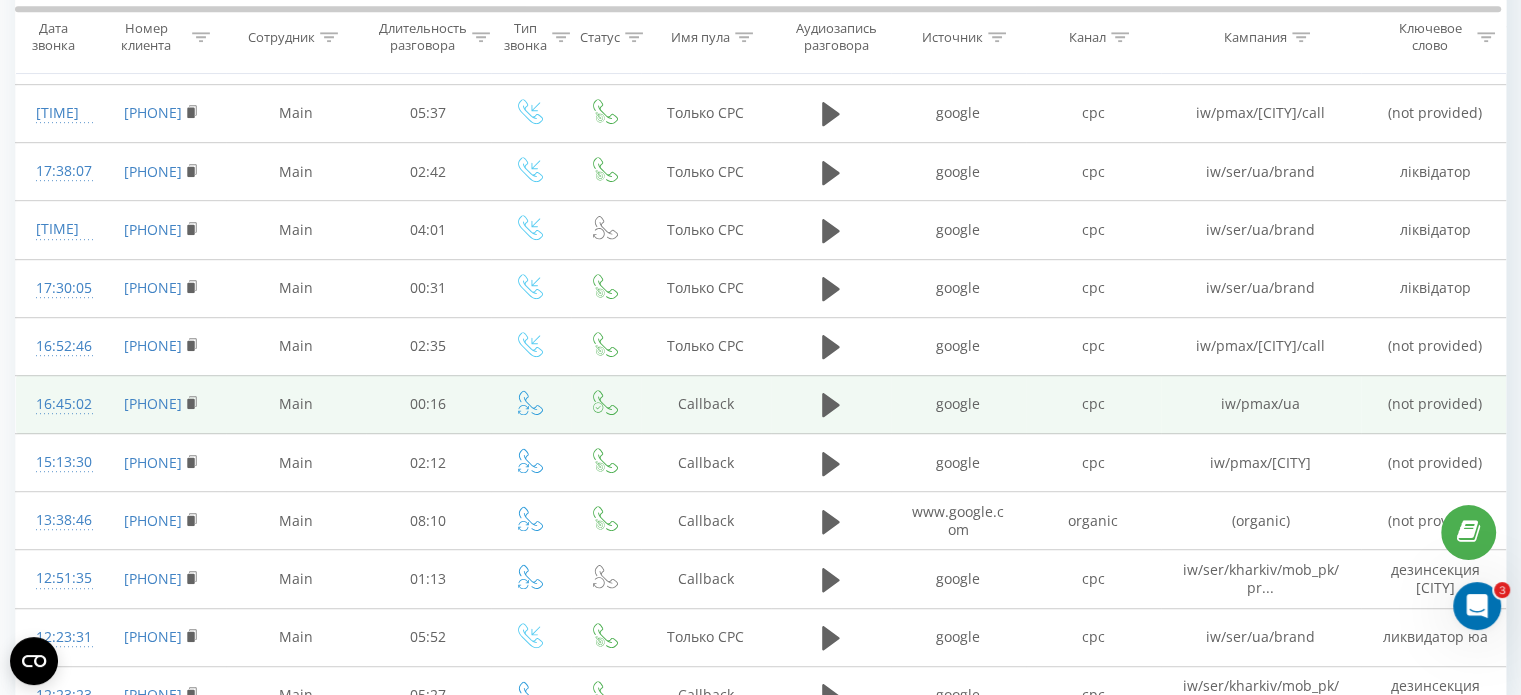 scroll, scrollTop: 1198, scrollLeft: 0, axis: vertical 